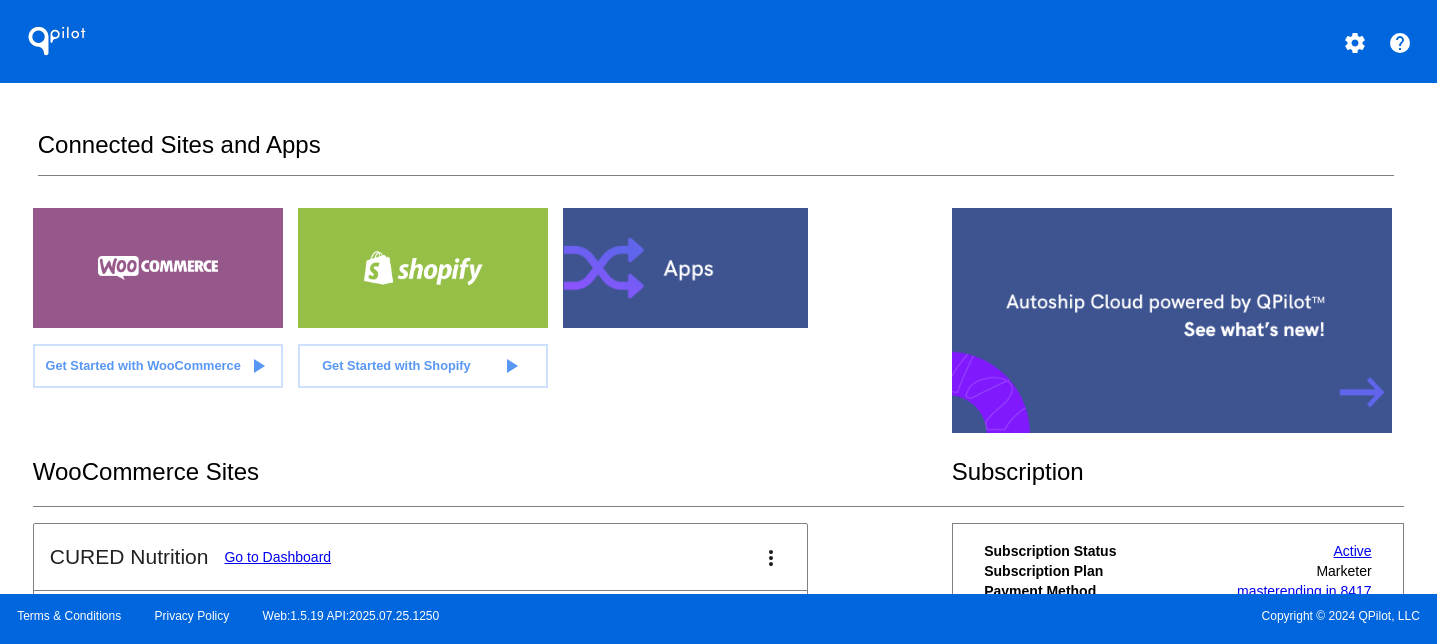 scroll, scrollTop: 0, scrollLeft: 0, axis: both 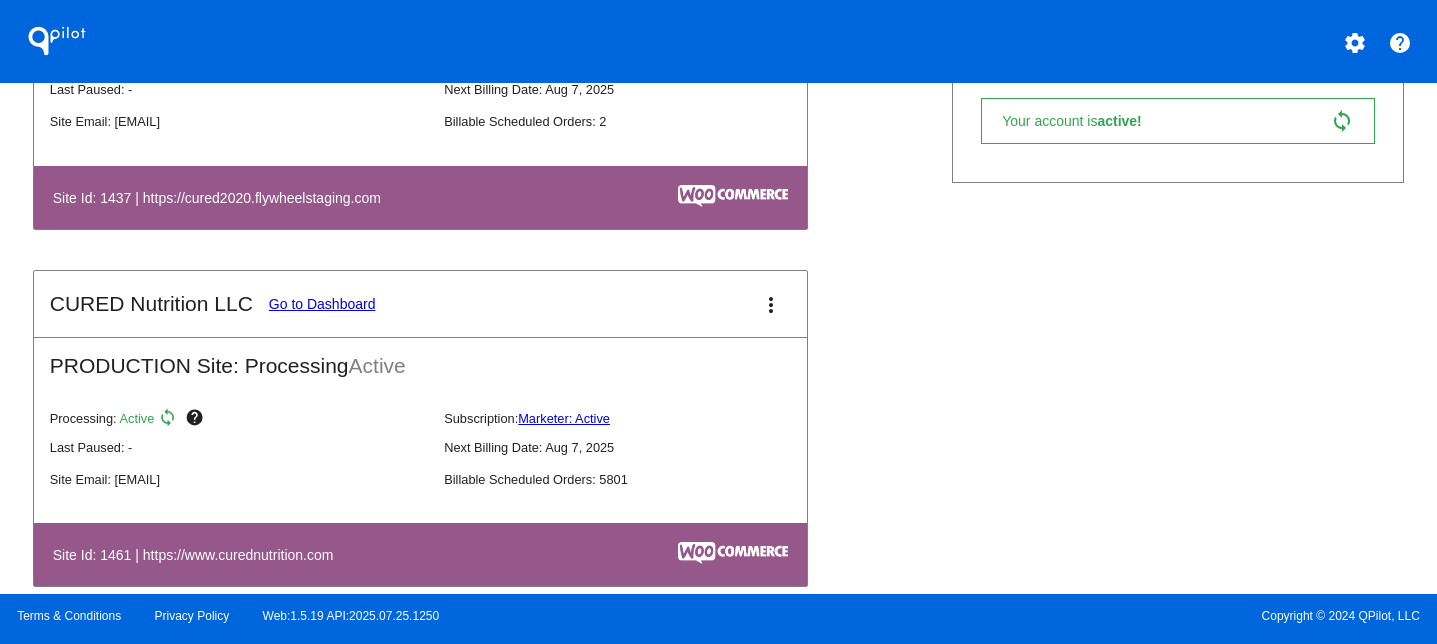 click on "more_vert" at bounding box center [771, 305] 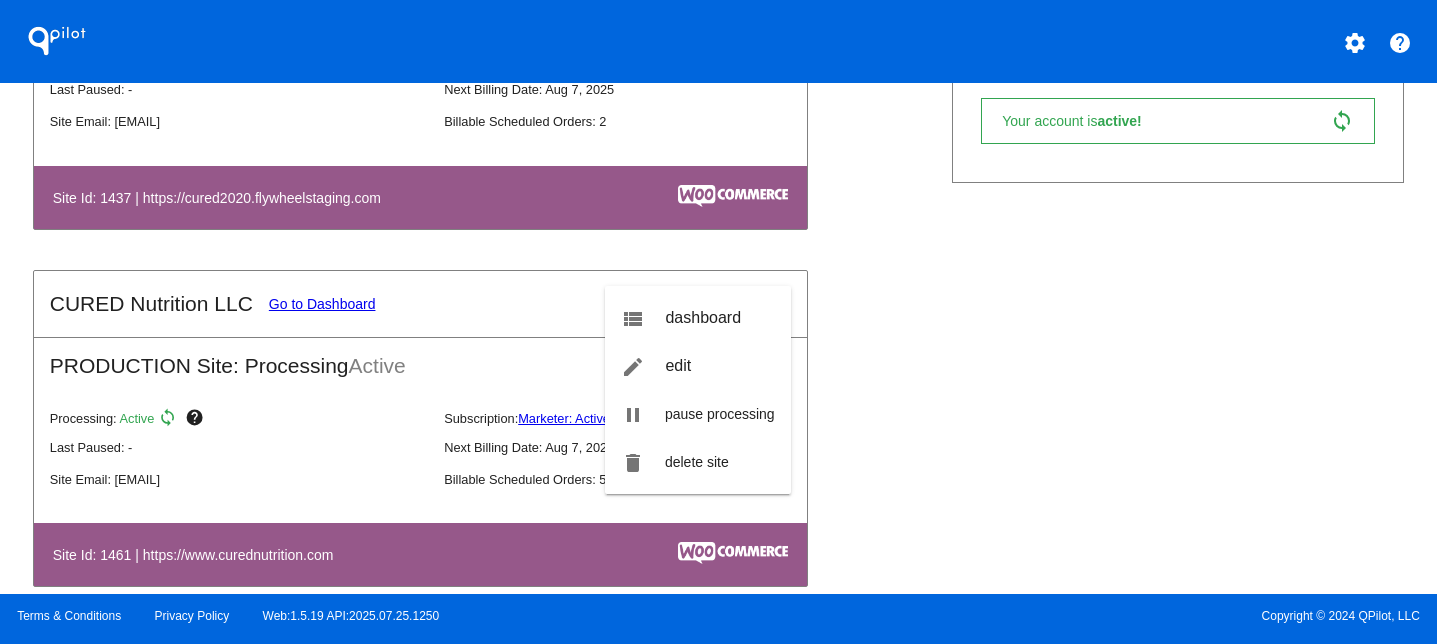 click at bounding box center [718, 322] 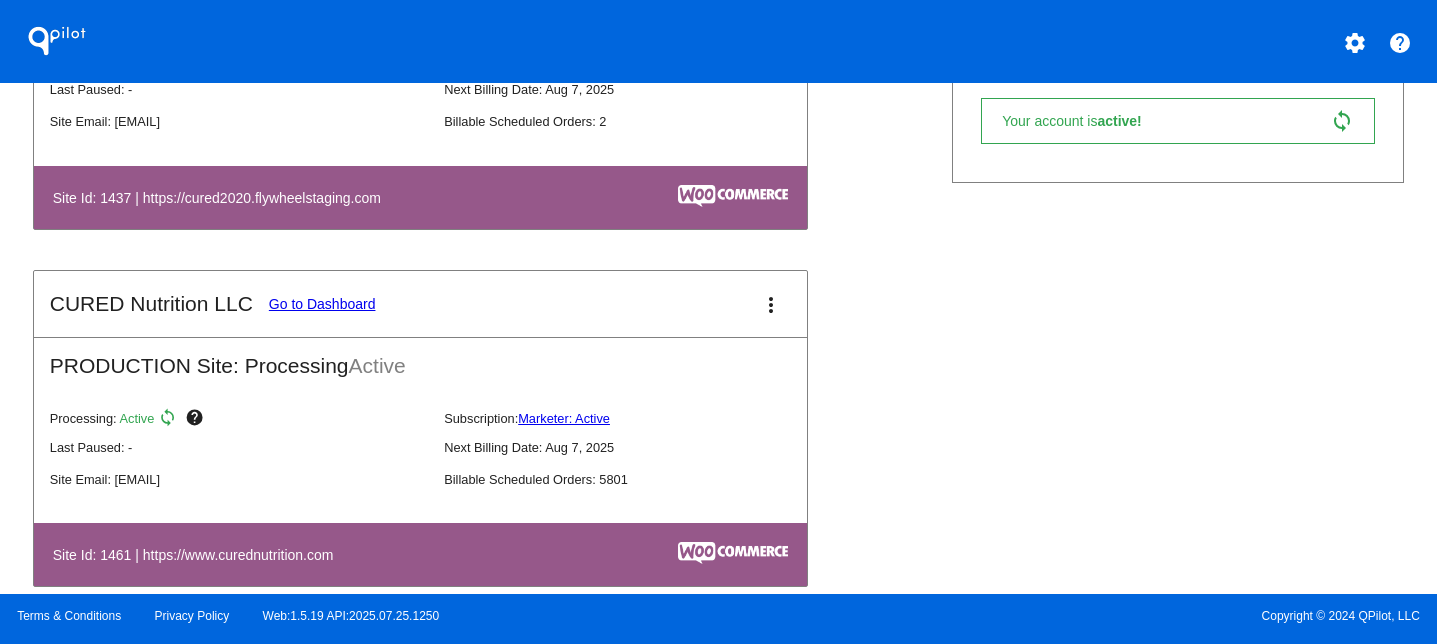 click on "more_vert" at bounding box center (771, 305) 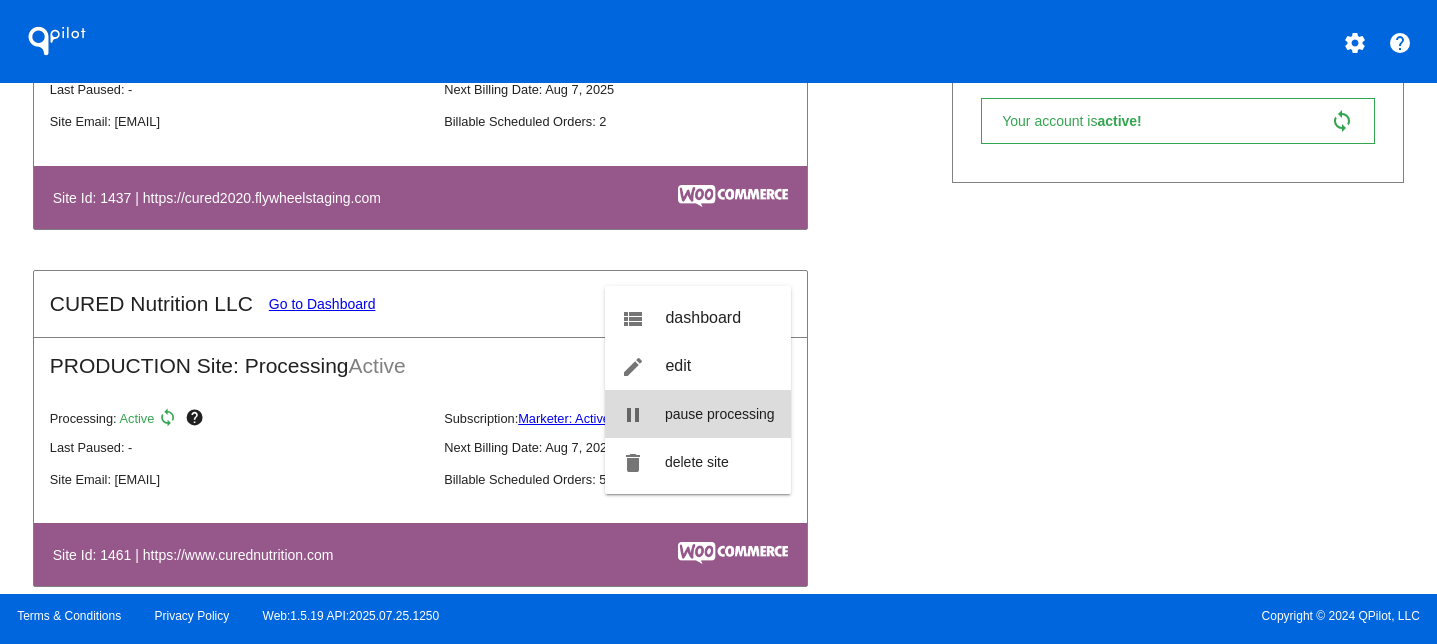 click on "pause processing" at bounding box center (720, 414) 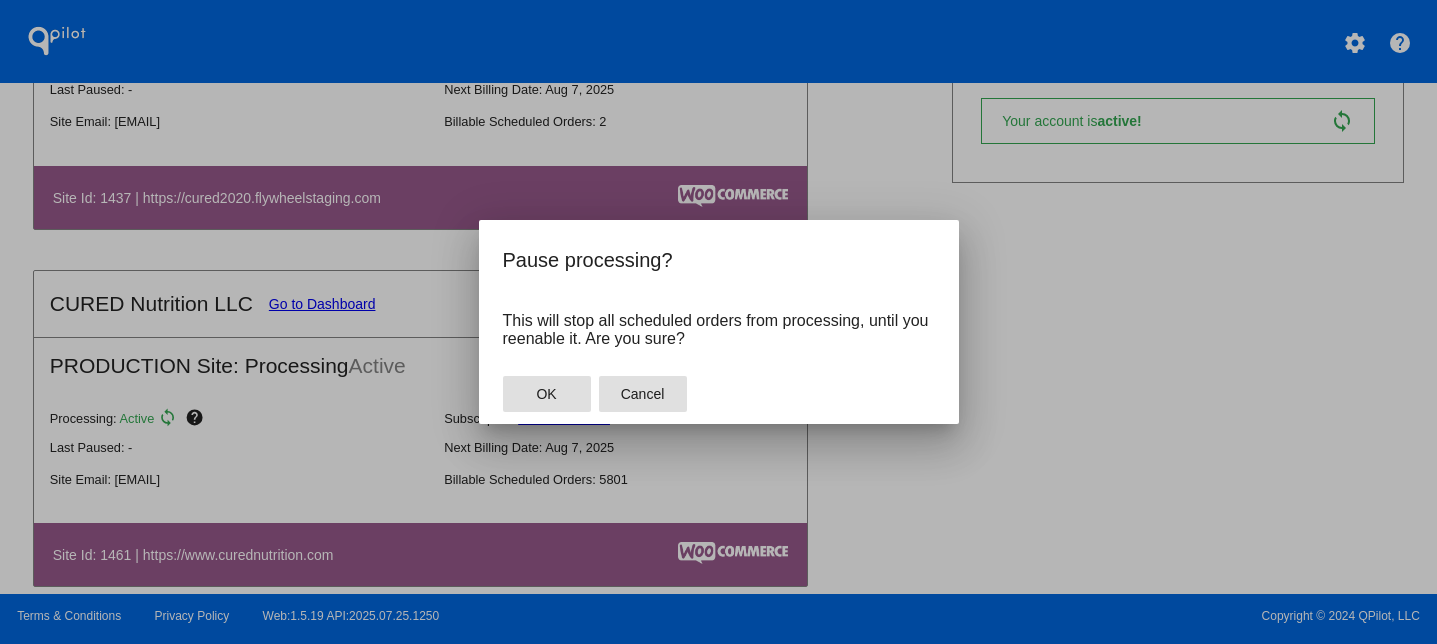 click on "Cancel" 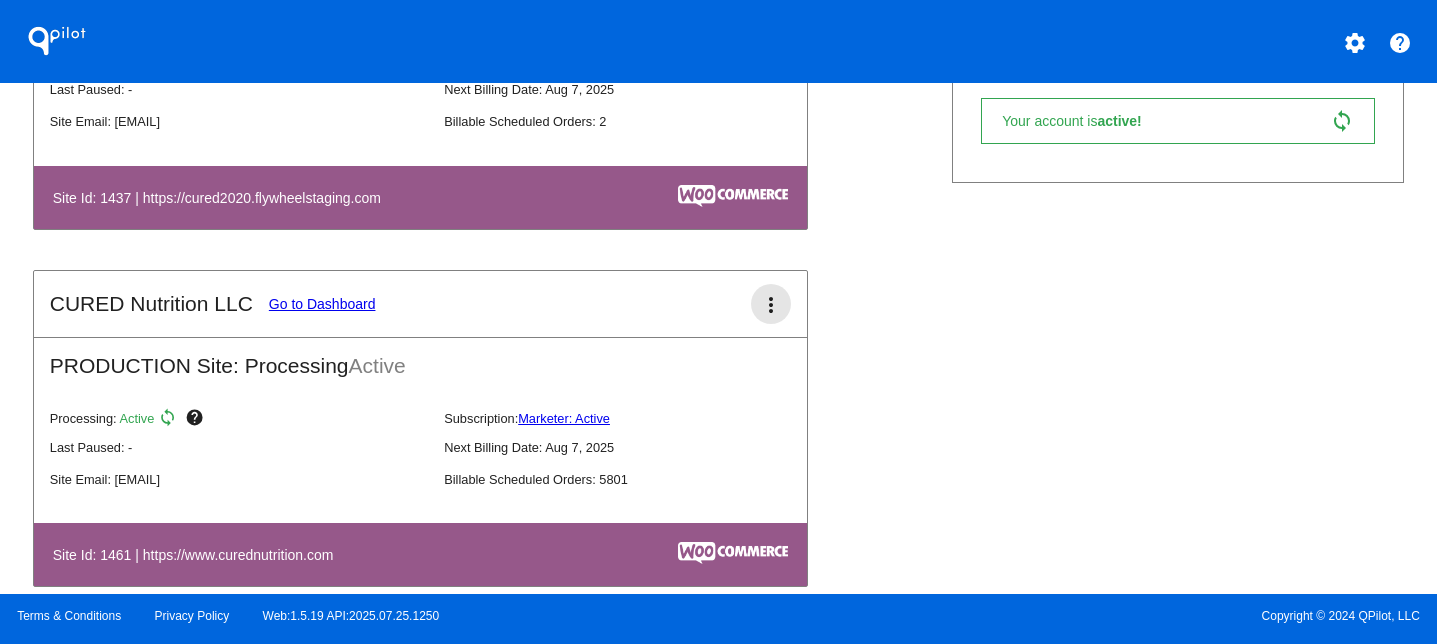 click on "more_vert" at bounding box center [771, 305] 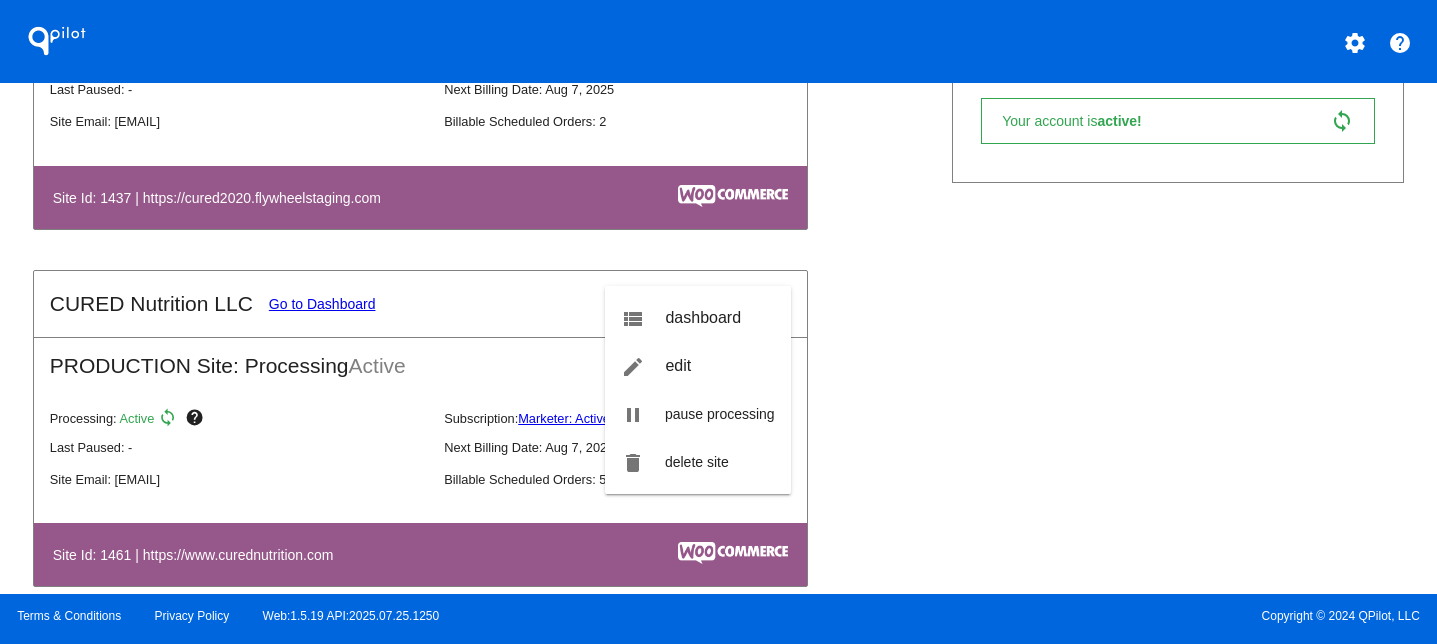 click at bounding box center [718, 322] 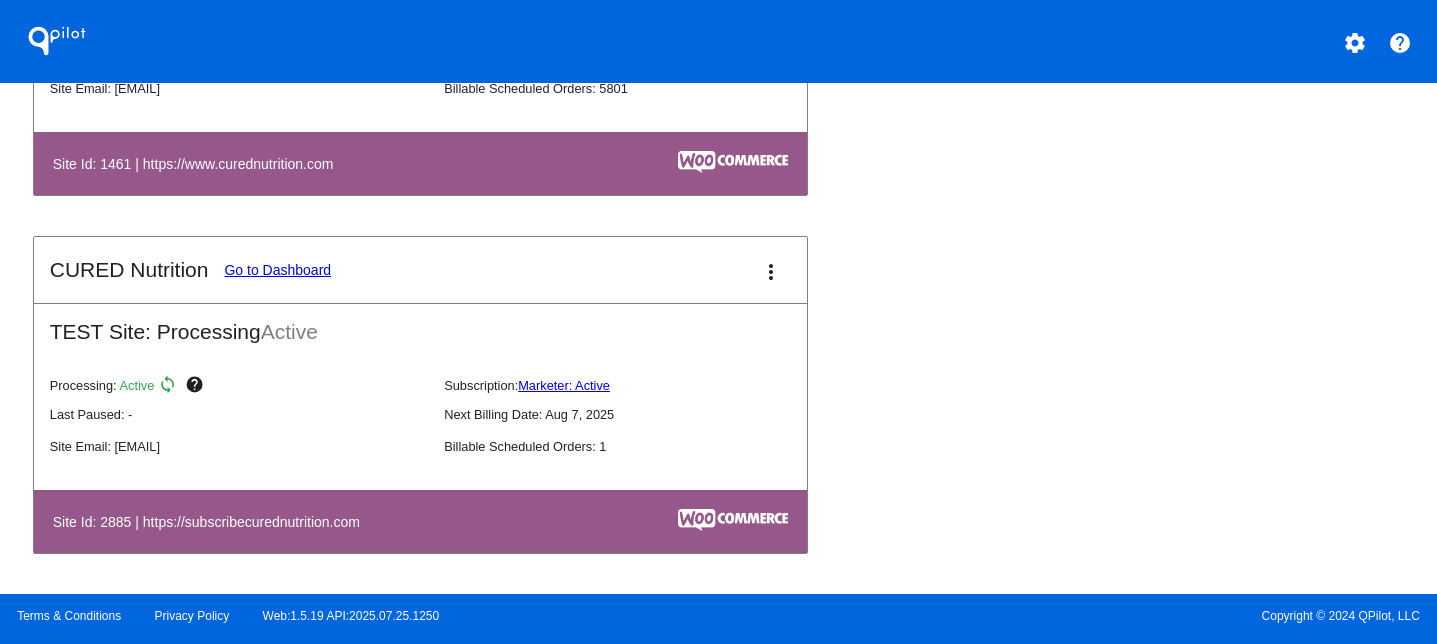 scroll, scrollTop: 1008, scrollLeft: 0, axis: vertical 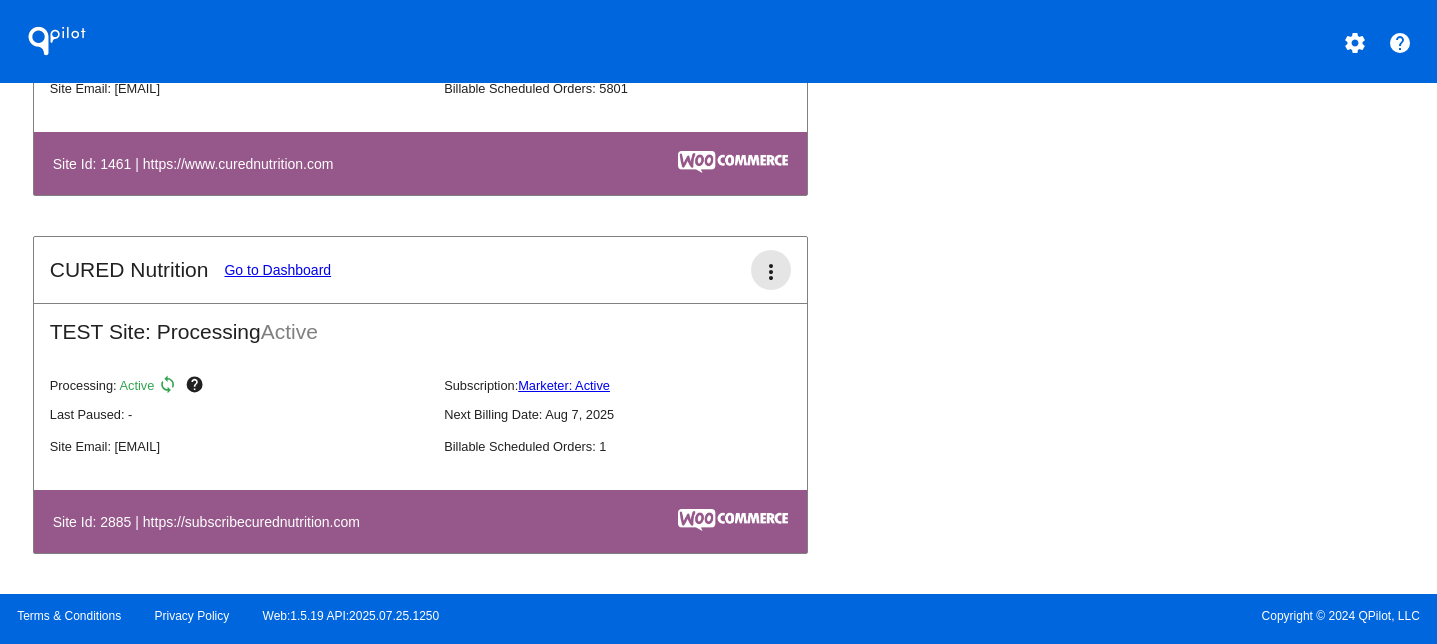 click on "more_vert" at bounding box center [771, 272] 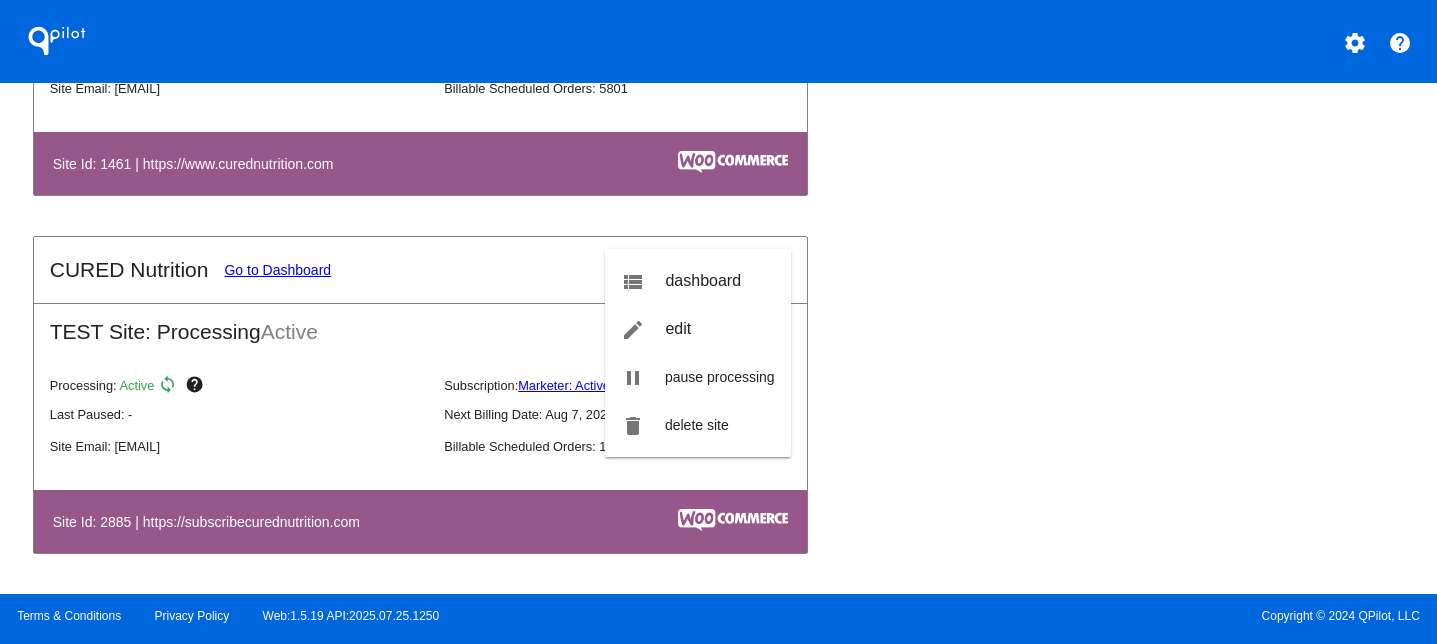 click at bounding box center [718, 322] 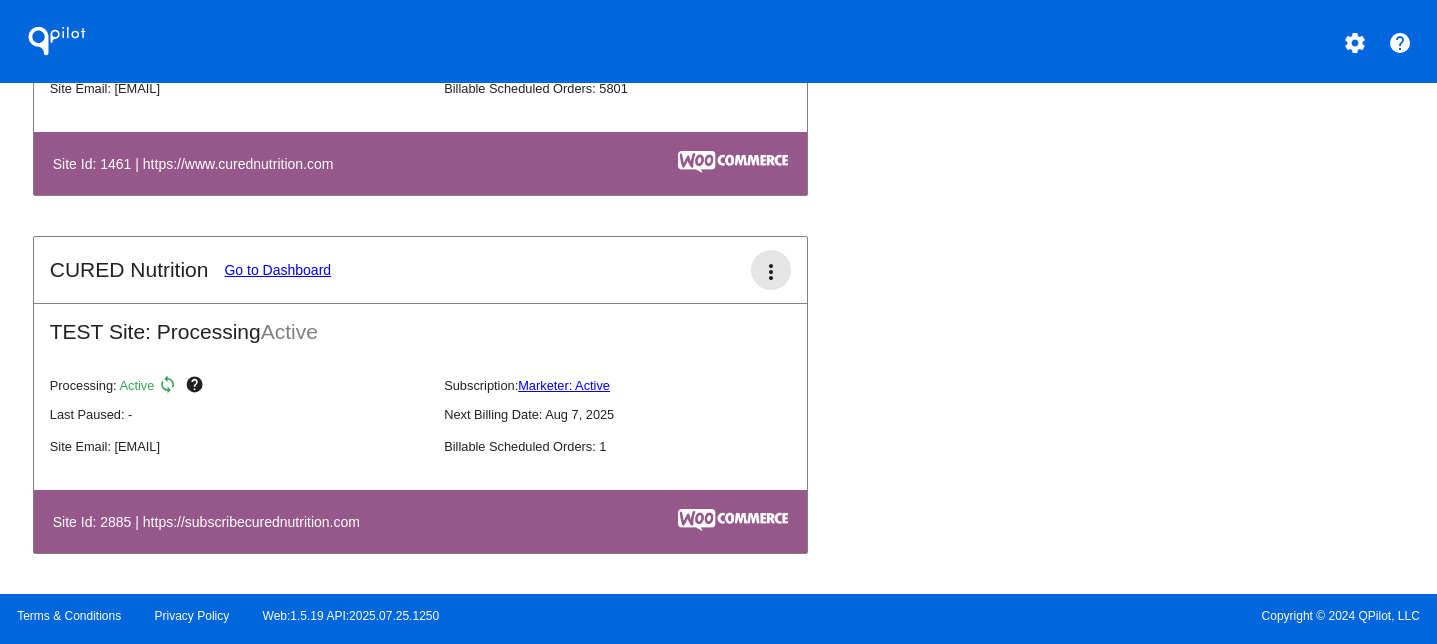 click on "more_vert" at bounding box center [771, 272] 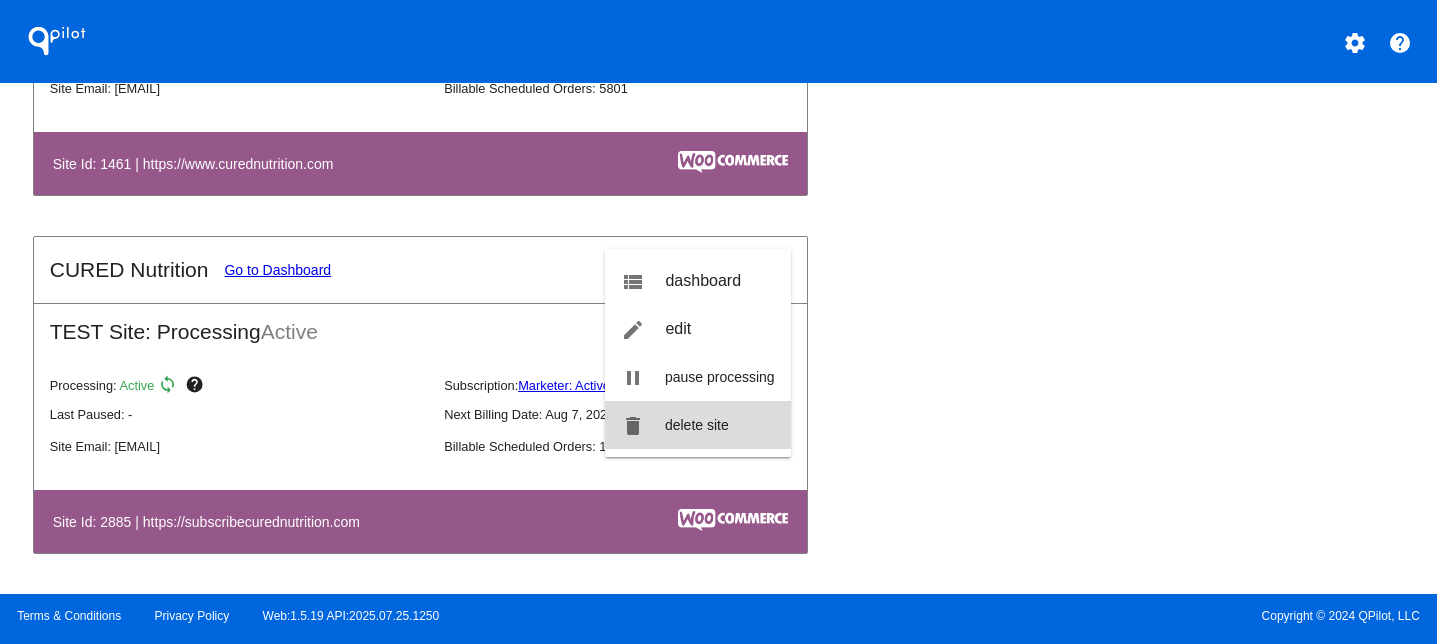 click on "delete site" at bounding box center (697, 425) 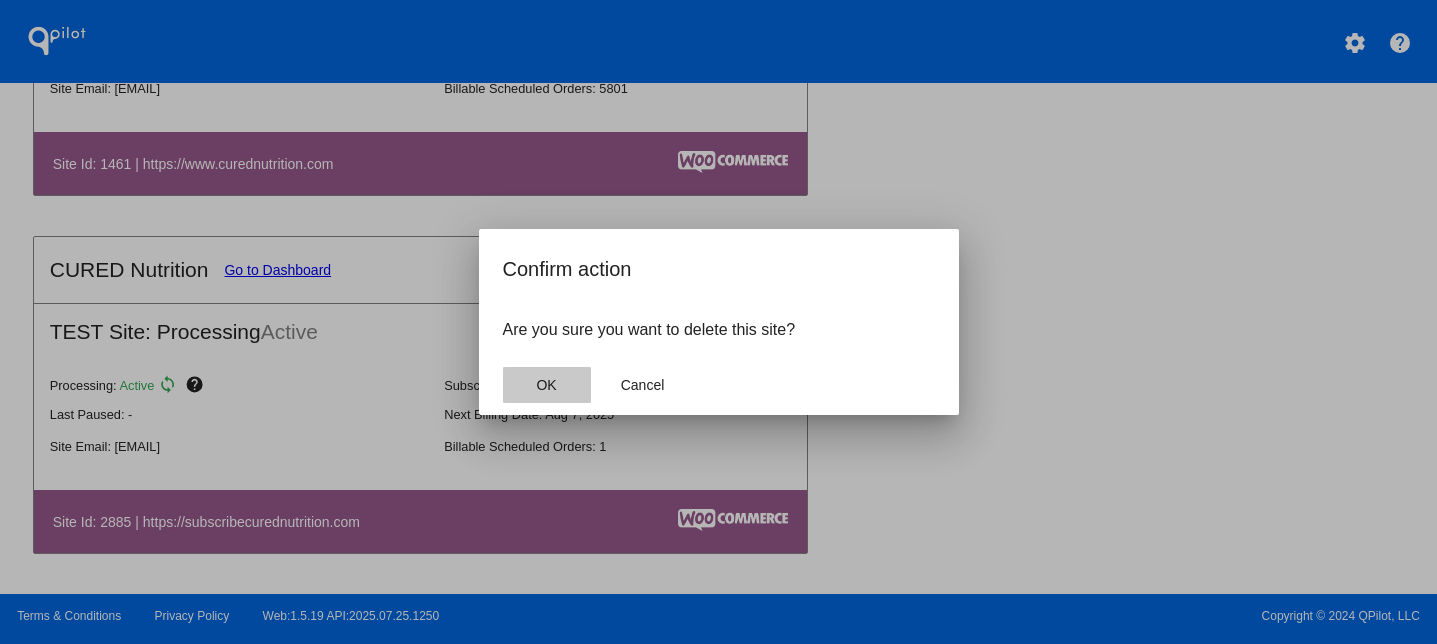 click on "OK" 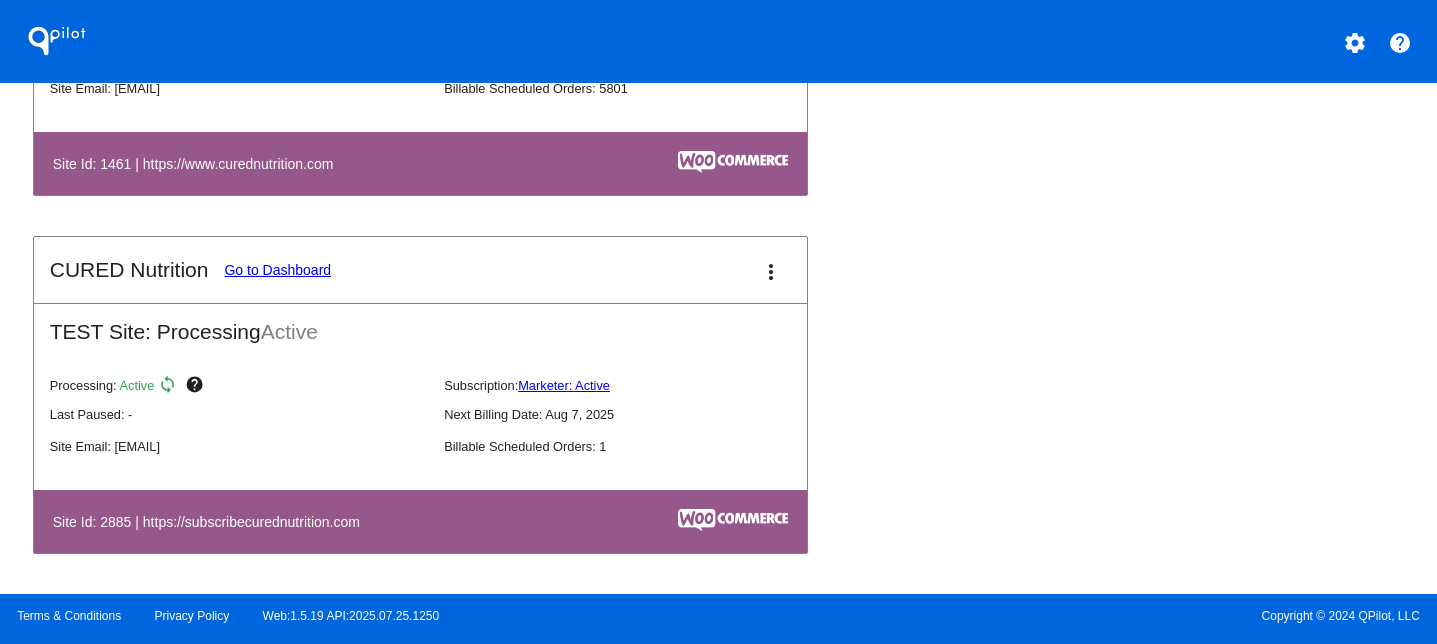 scroll, scrollTop: 1007, scrollLeft: 0, axis: vertical 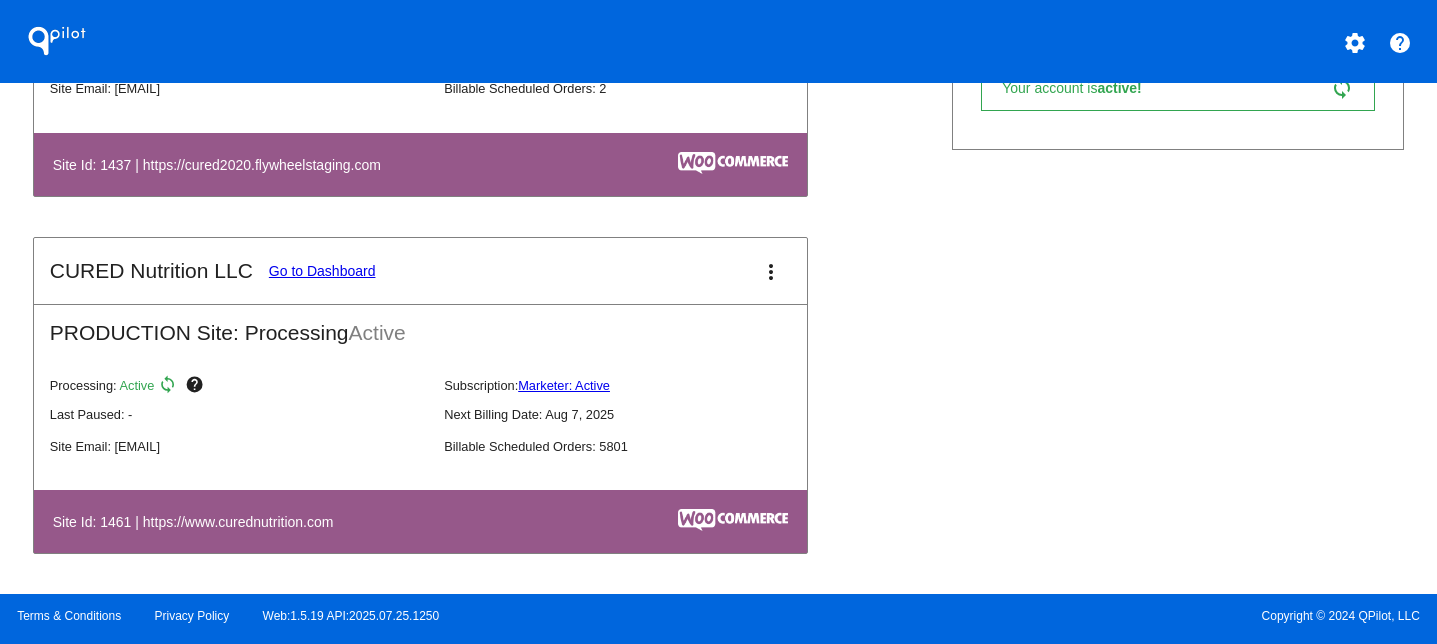 click on "CURED Nutrition LLC
Go to Dashboard
more_vert" at bounding box center [420, 271] 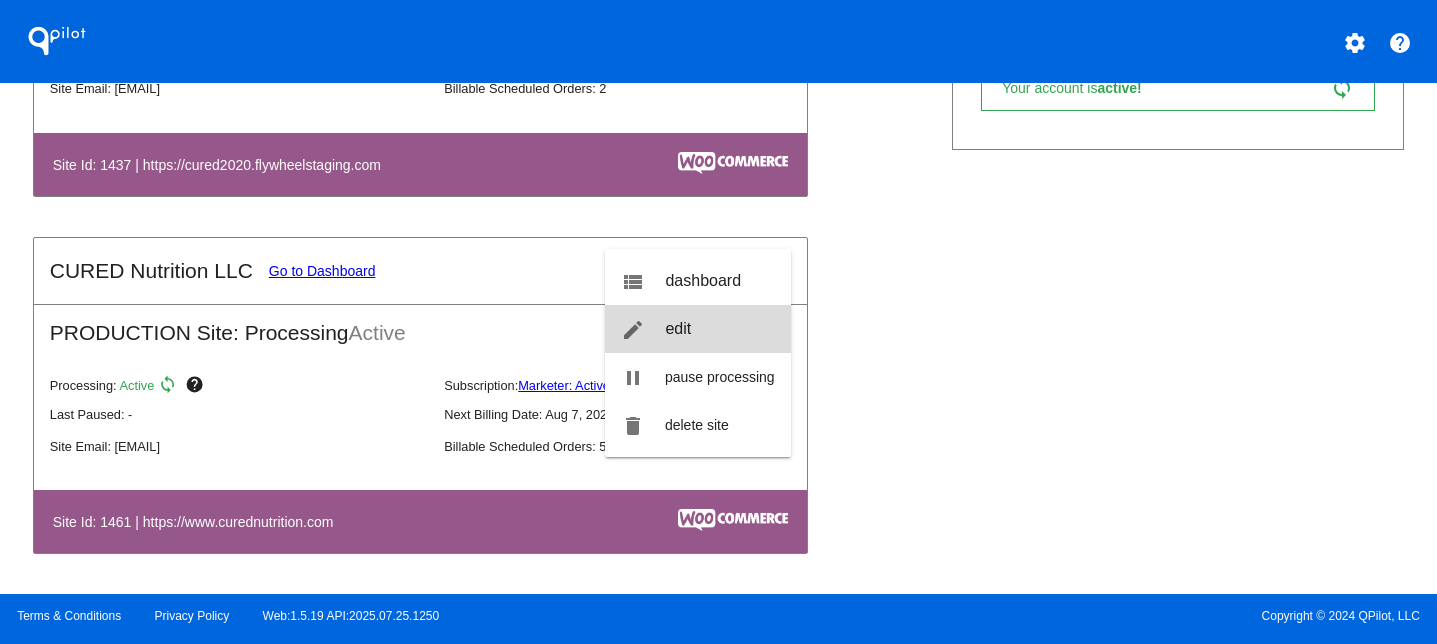 click on "edit
edit" at bounding box center (698, 329) 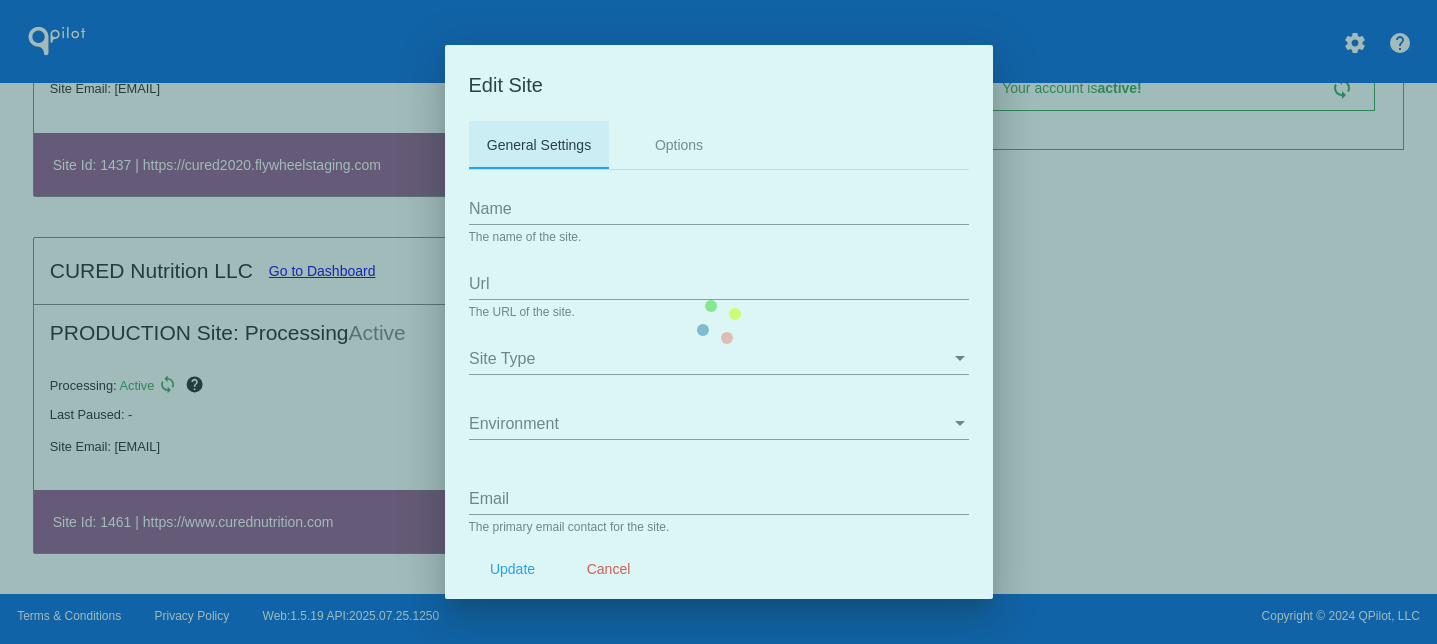 type on "CURED Nutrition LLC" 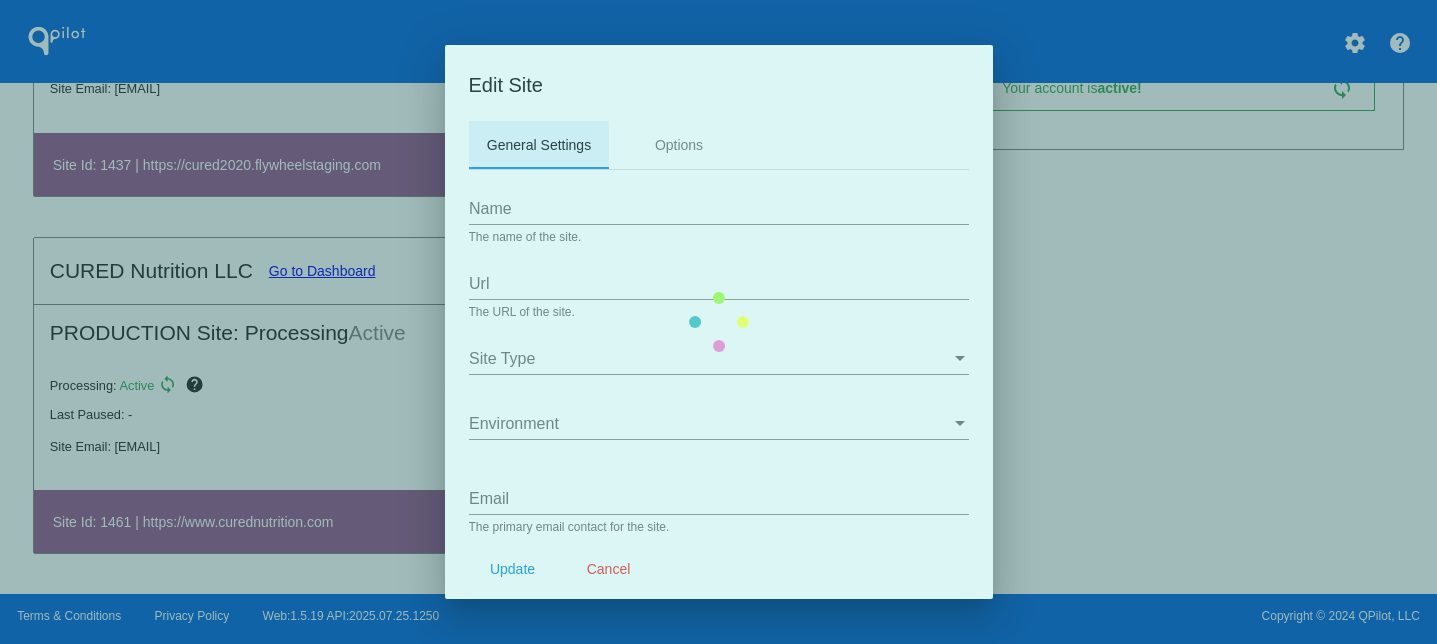 type on "https://www.curednutrition.com" 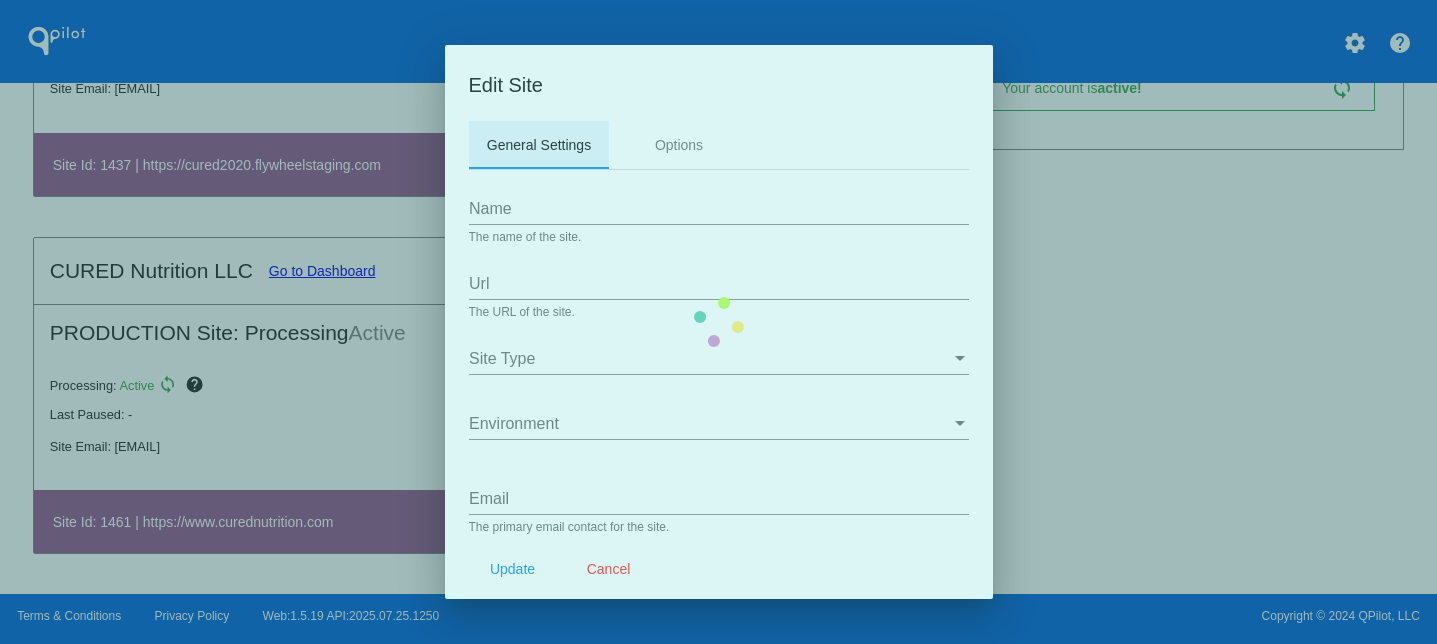 type on "ashleigh@curednutrition.com" 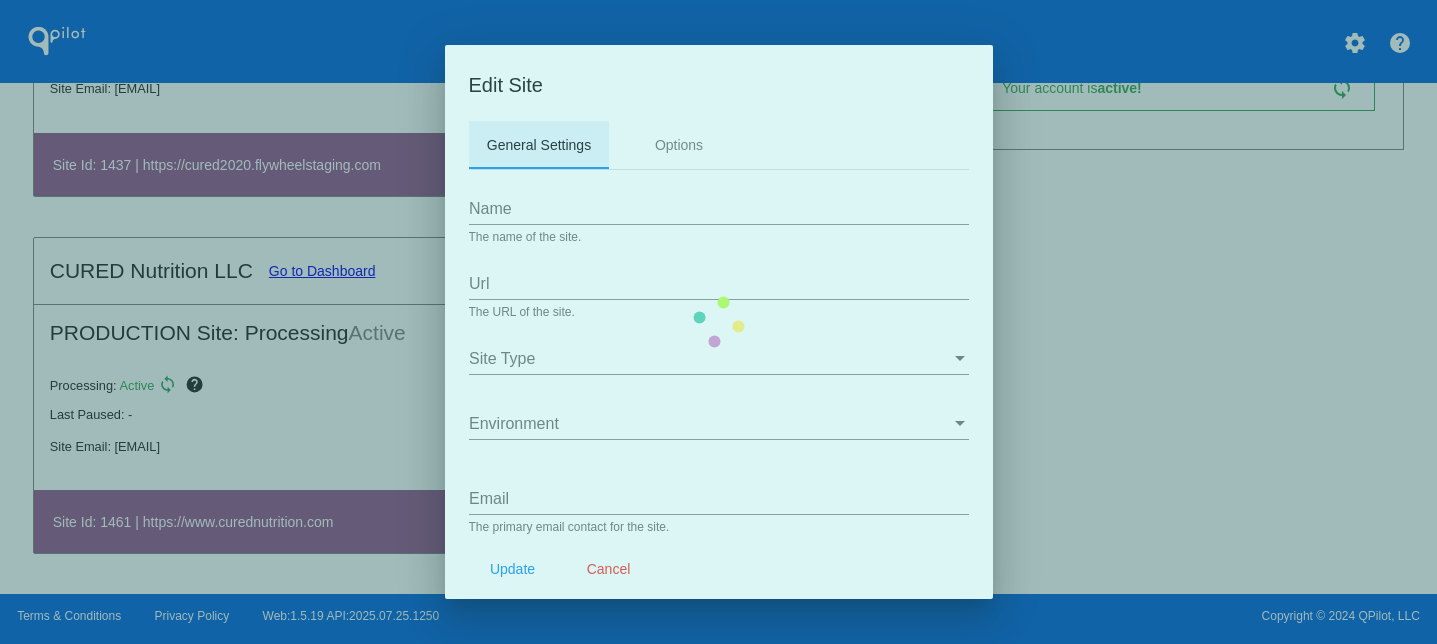 type on "/my-account/scheduled-orders/" 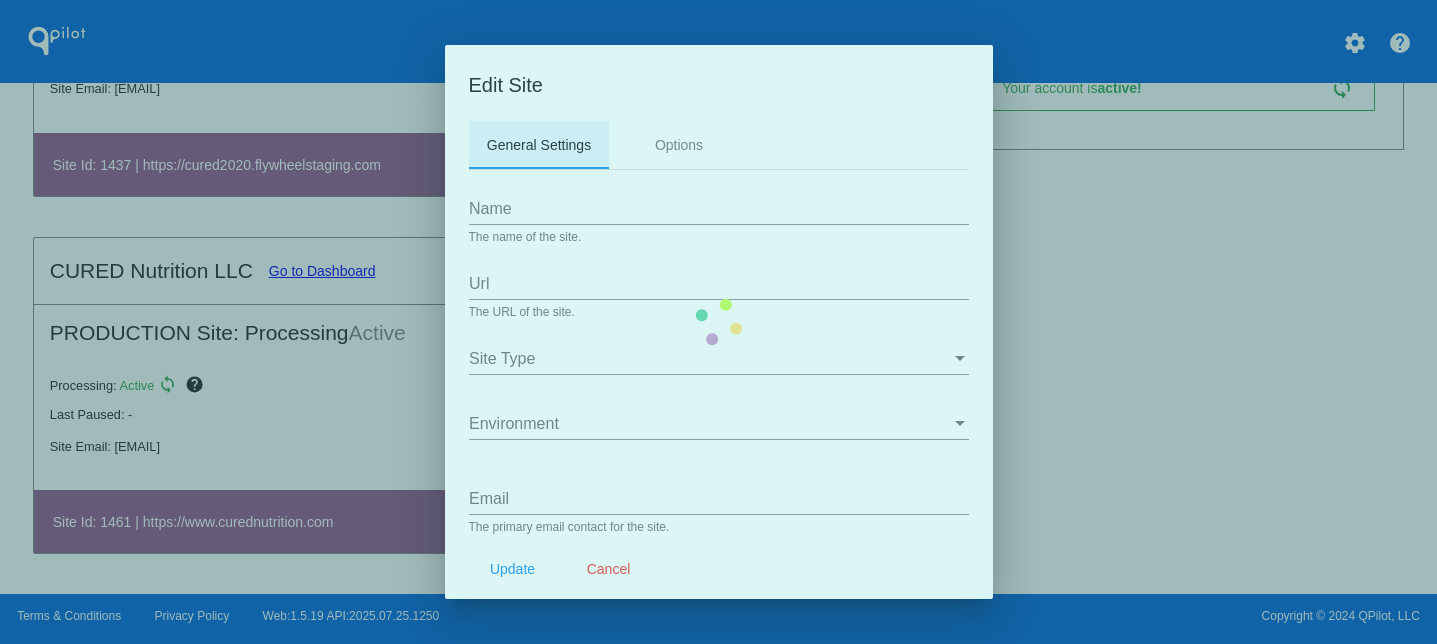 type on "/my-account/payment-methods/" 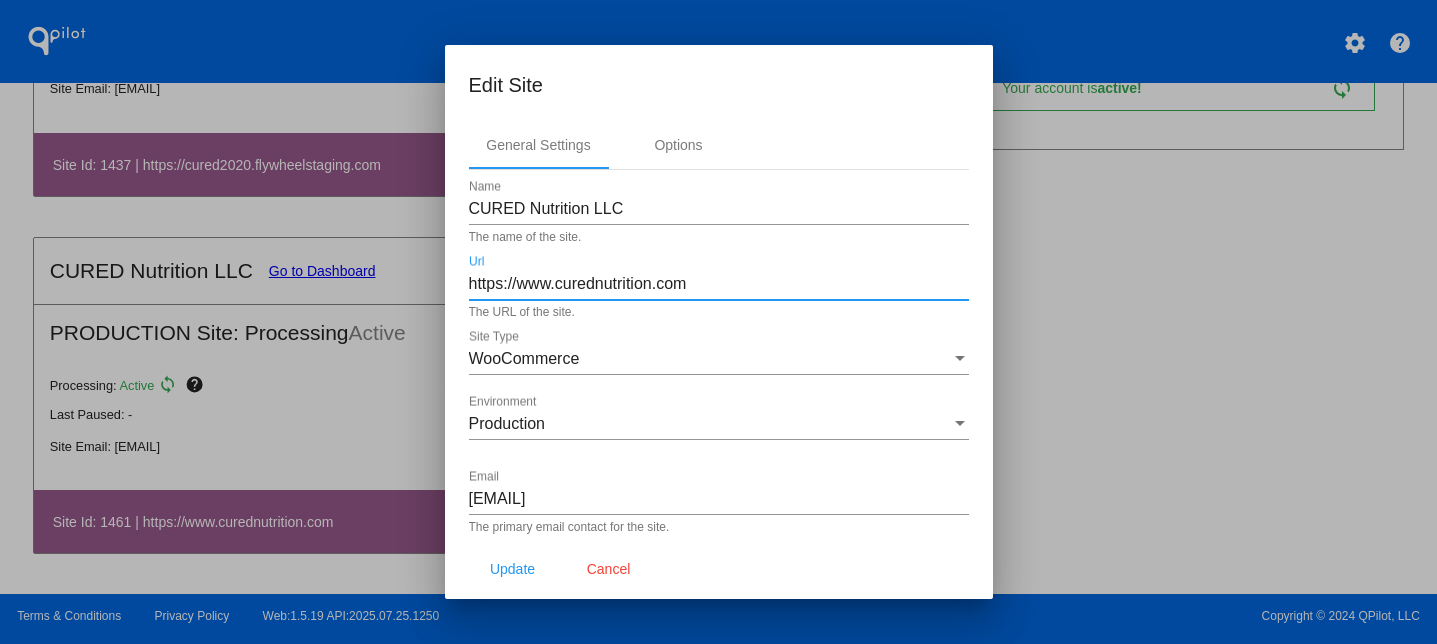 click on "https://www.curednutrition.com" at bounding box center [719, 284] 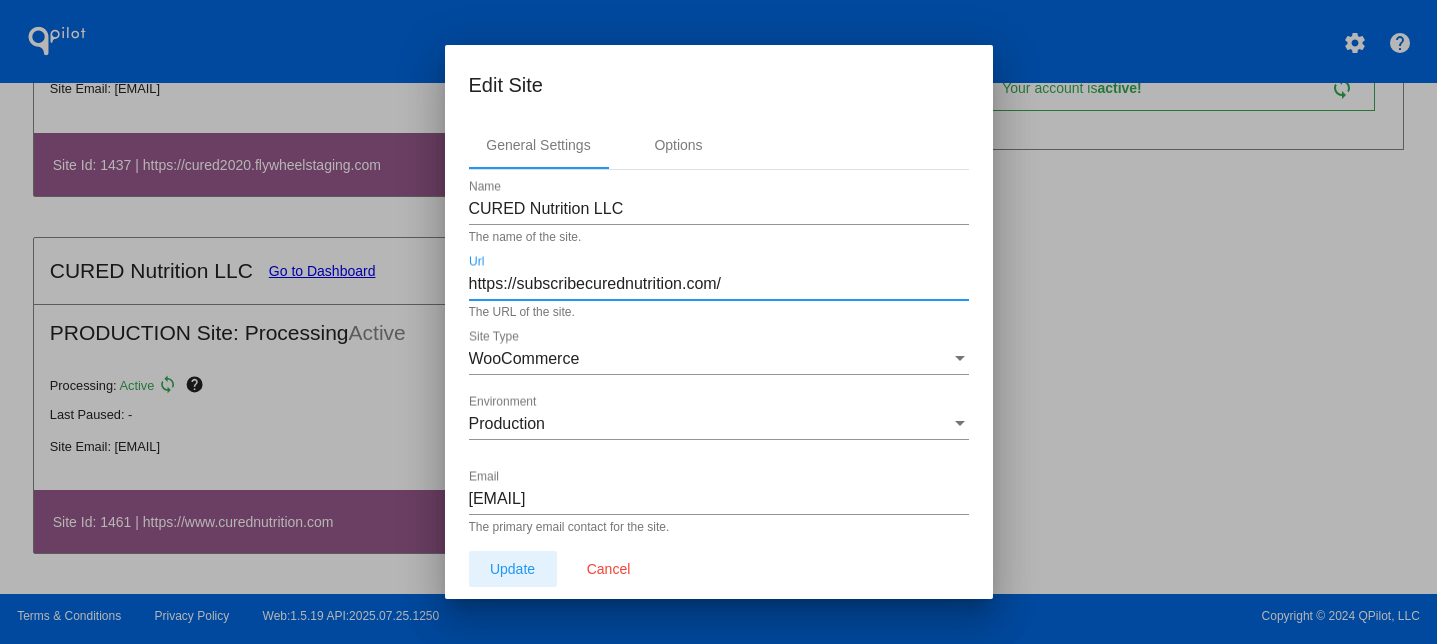 type on "https://subscribecurednutrition.com/" 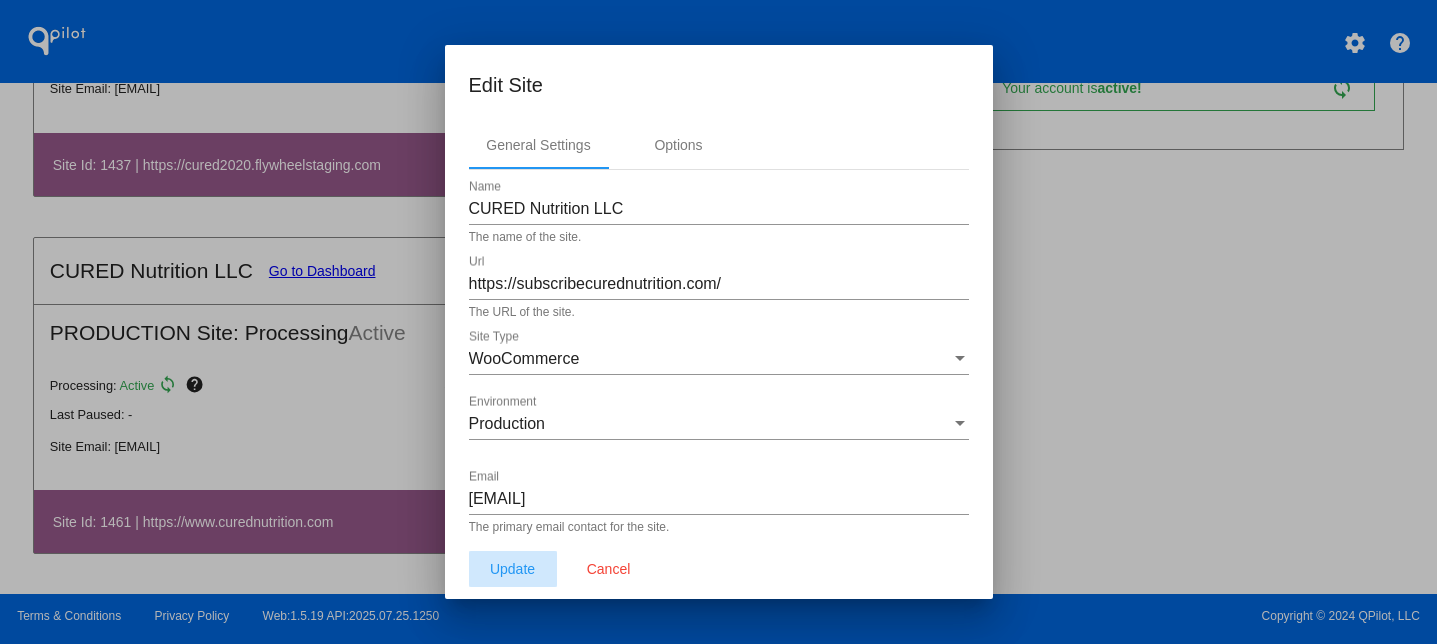 click on "Update" 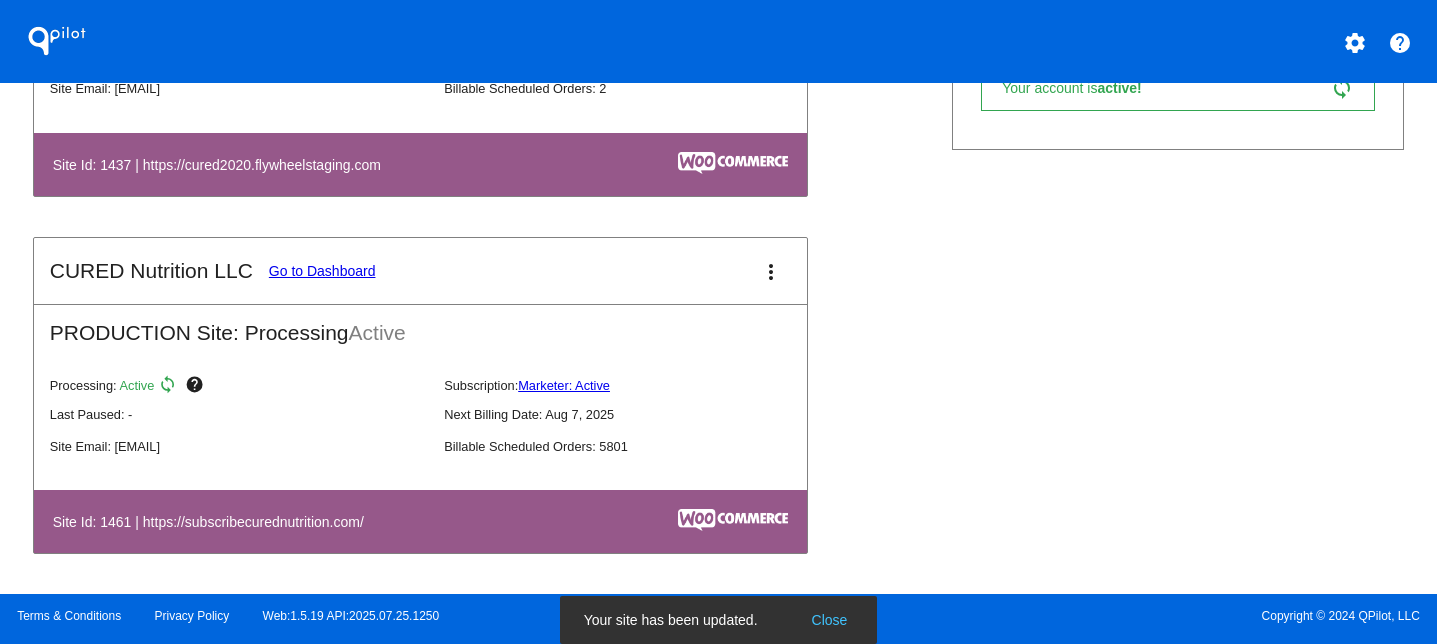 click on "more_vert" at bounding box center (771, 272) 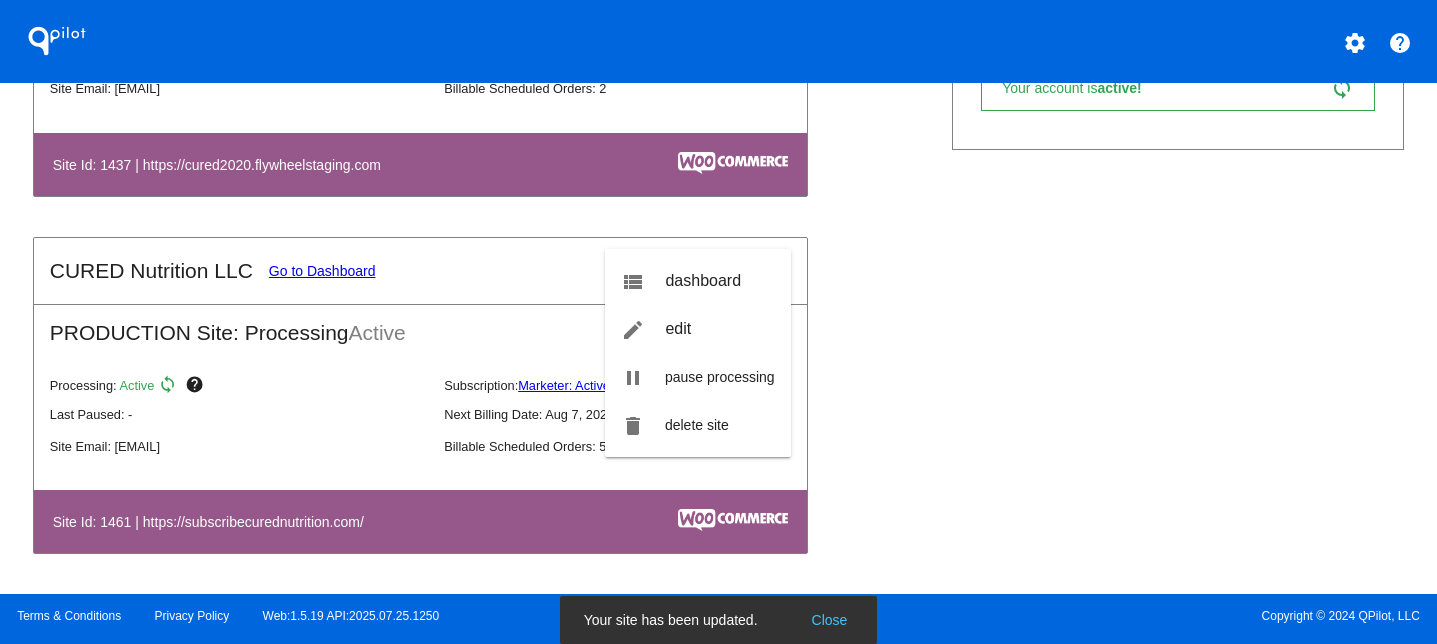 click at bounding box center [718, 322] 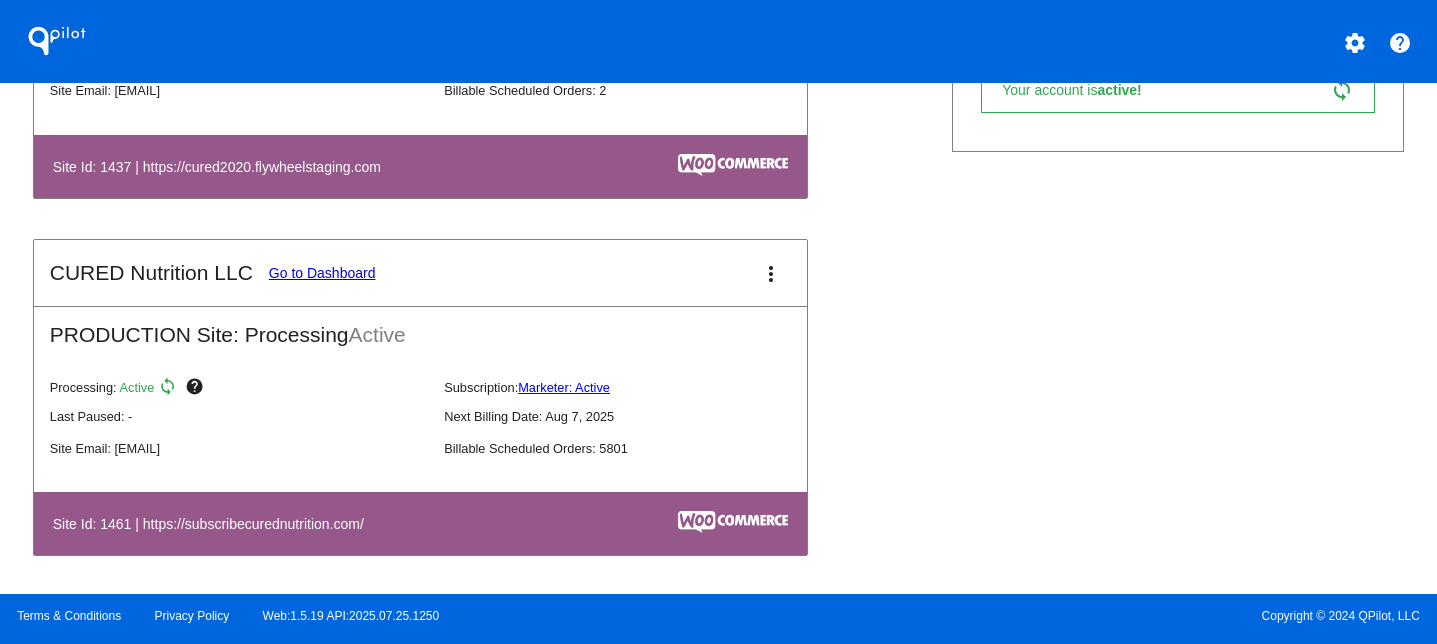 scroll, scrollTop: 649, scrollLeft: 0, axis: vertical 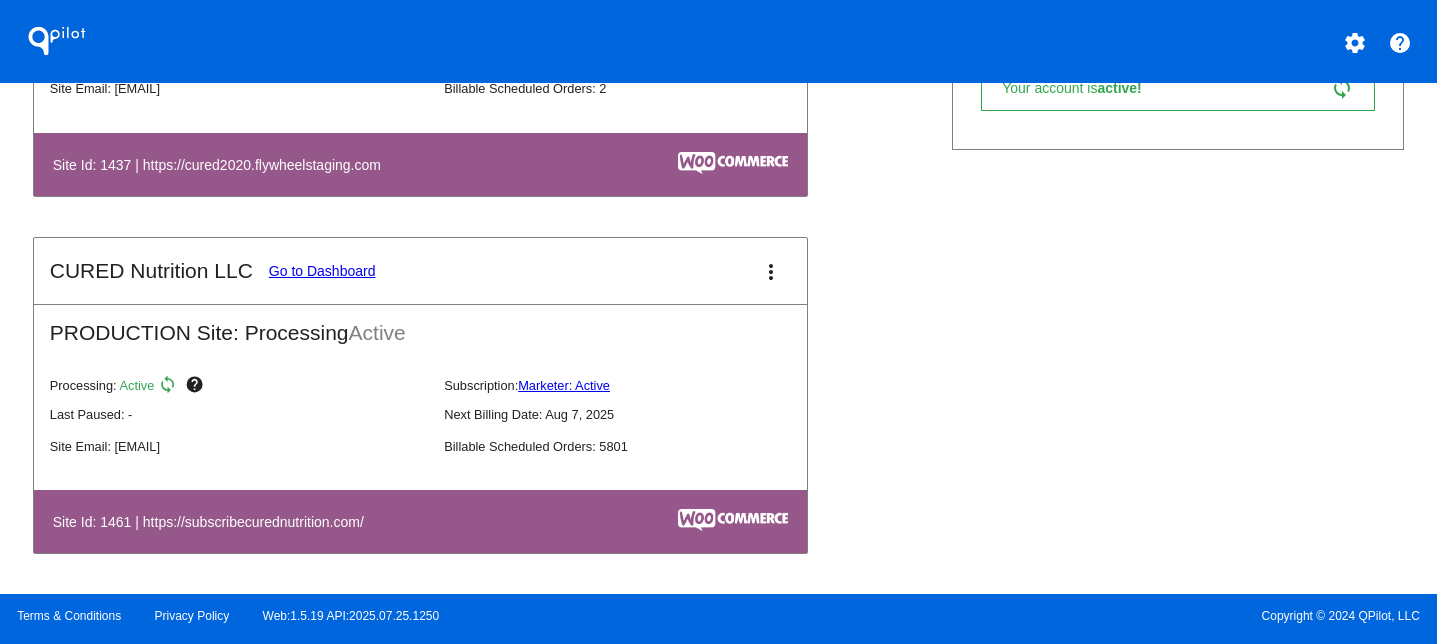 click on "Site Email: [EMAIL]" 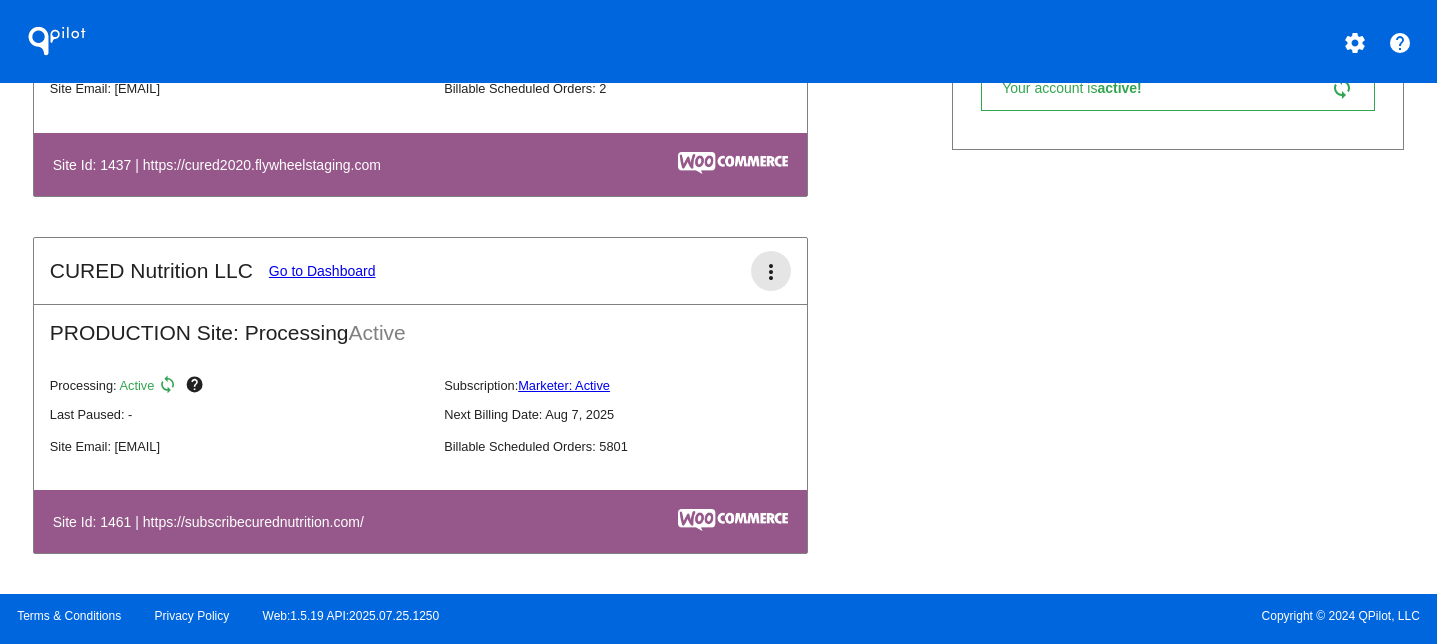 click on "more_vert" at bounding box center (771, 272) 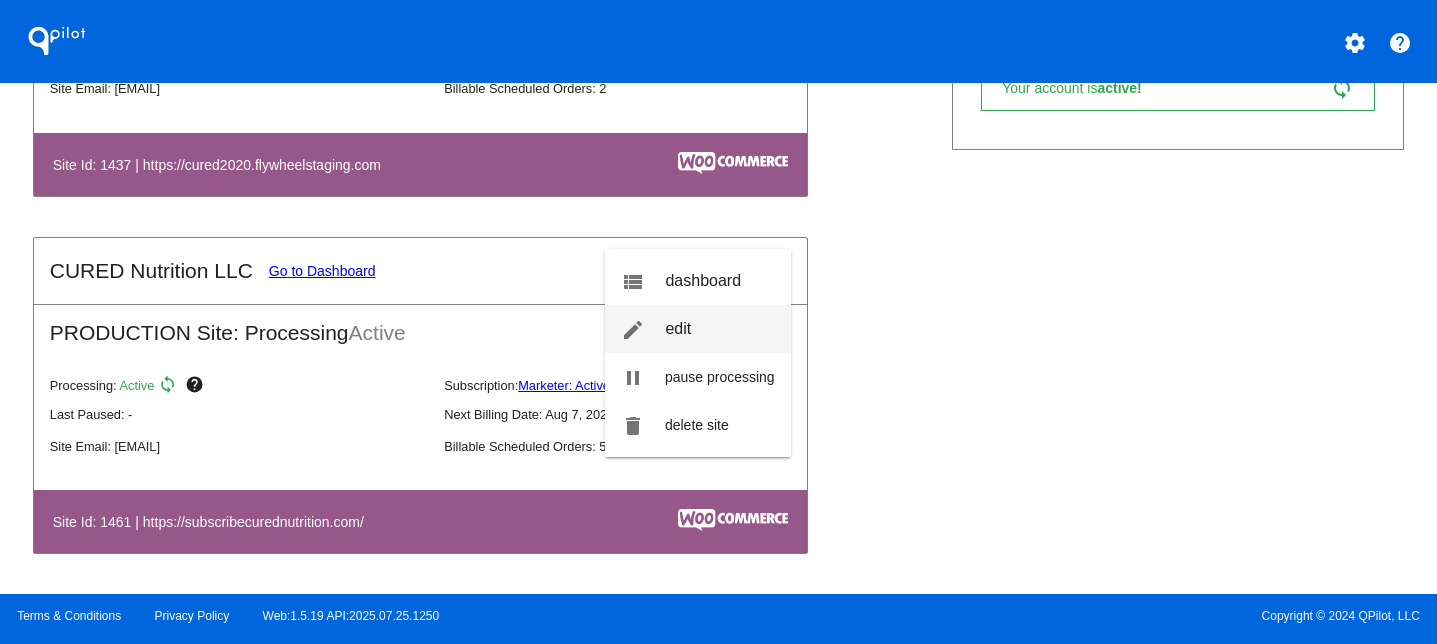 click on "edit" at bounding box center [678, 328] 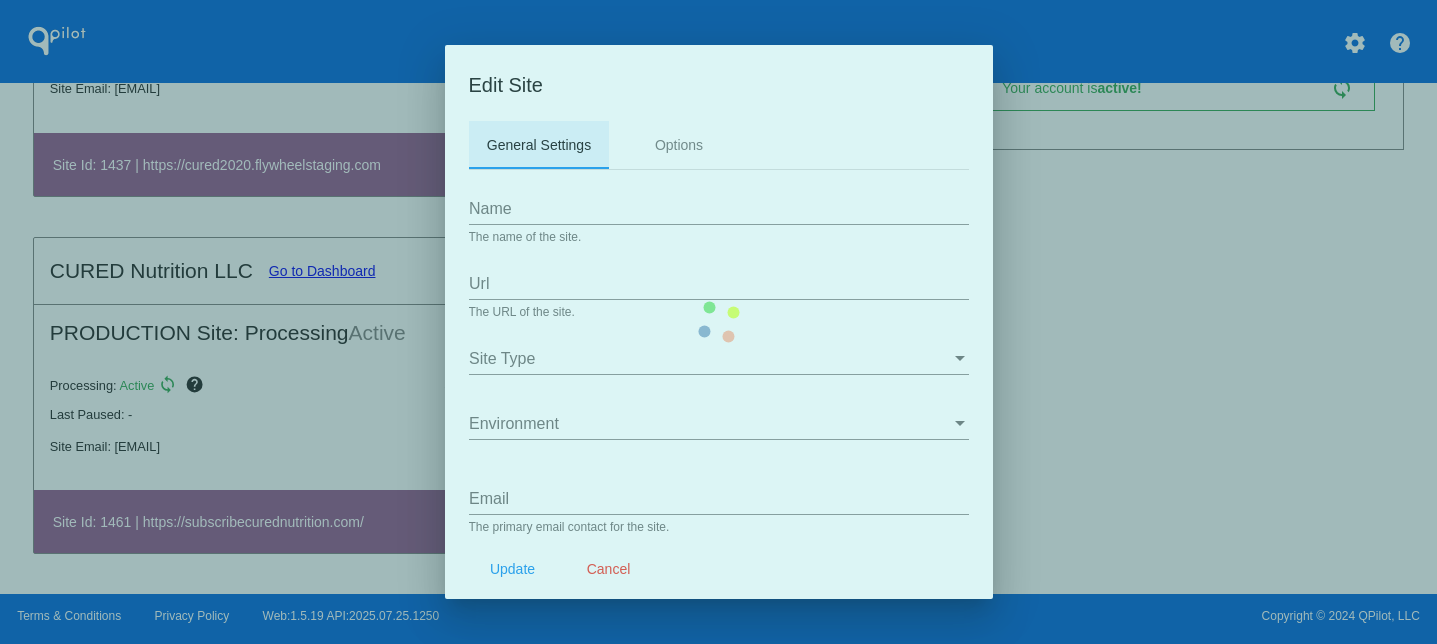 type on "CURED Nutrition LLC" 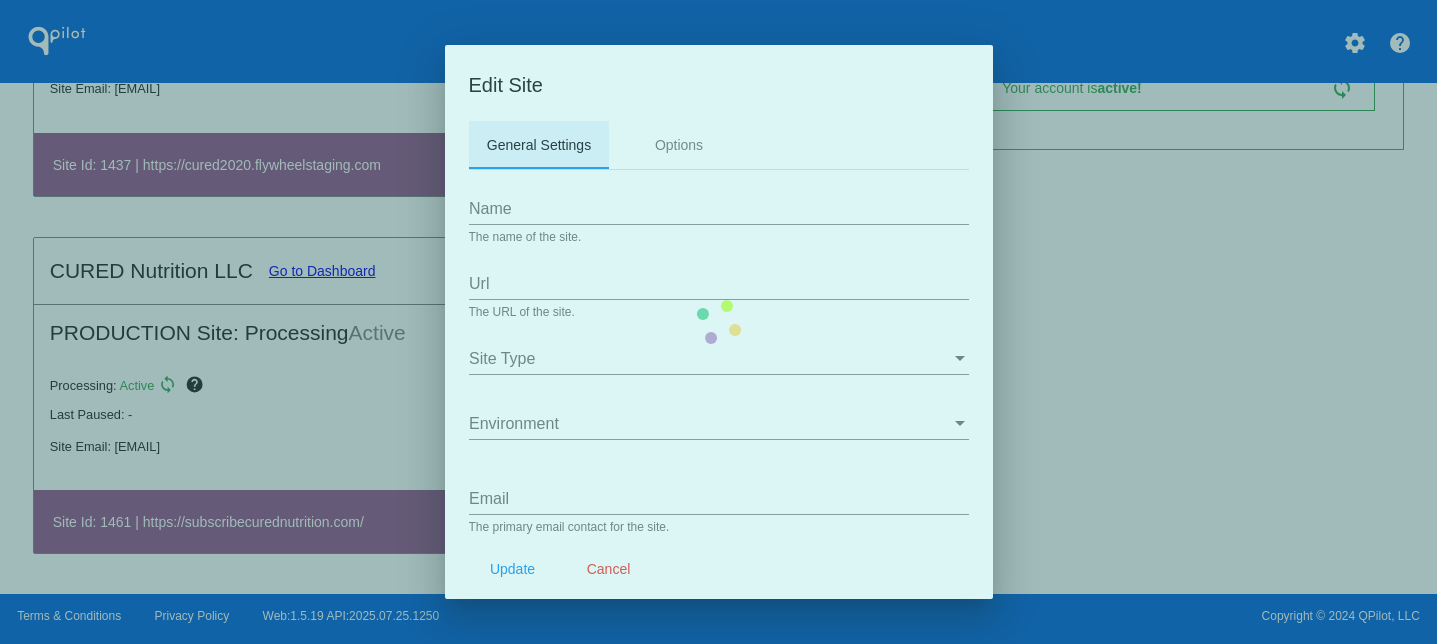 type on "https://subscribecurednutrition.com/" 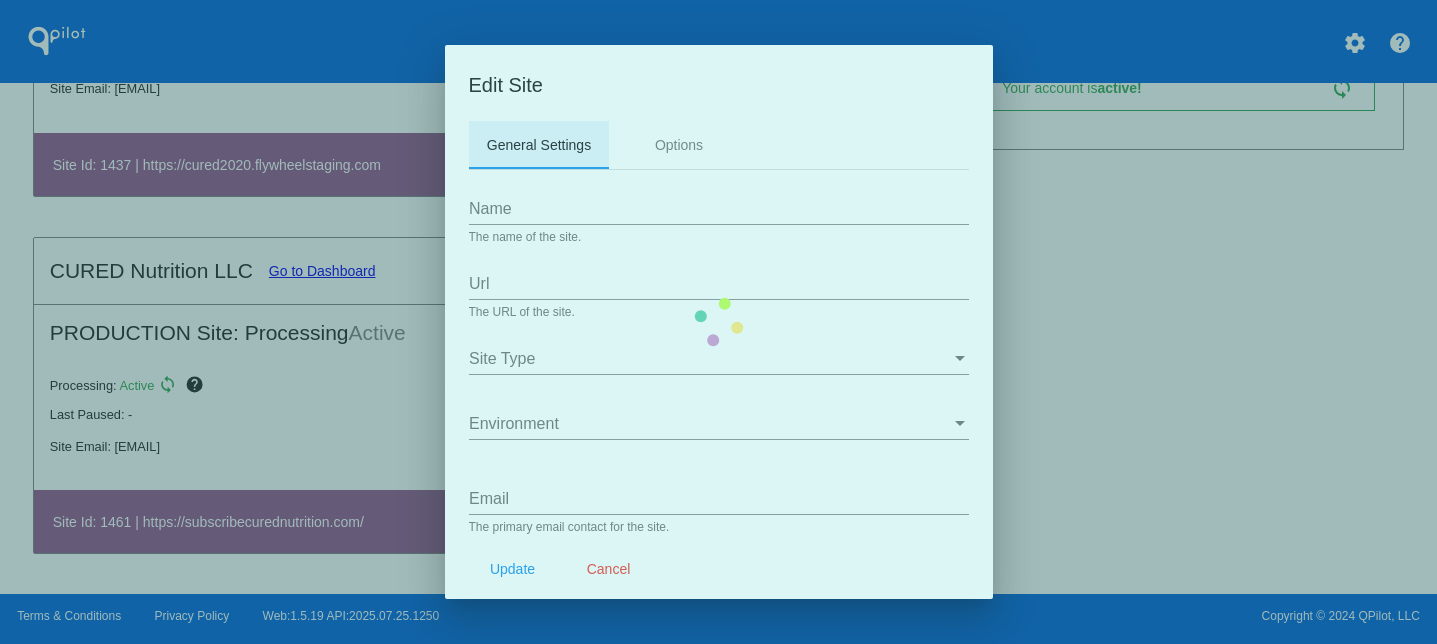 type on "ashleigh@curednutrition.com" 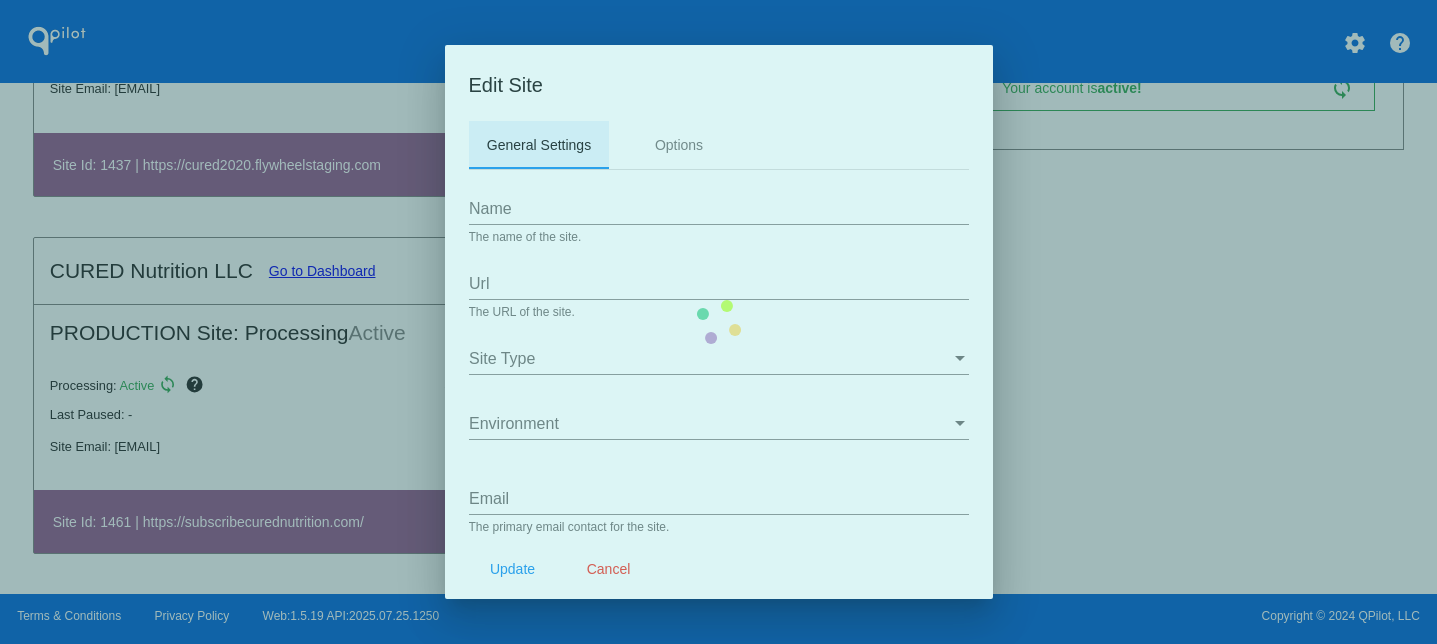type on "/my-account/scheduled-orders/" 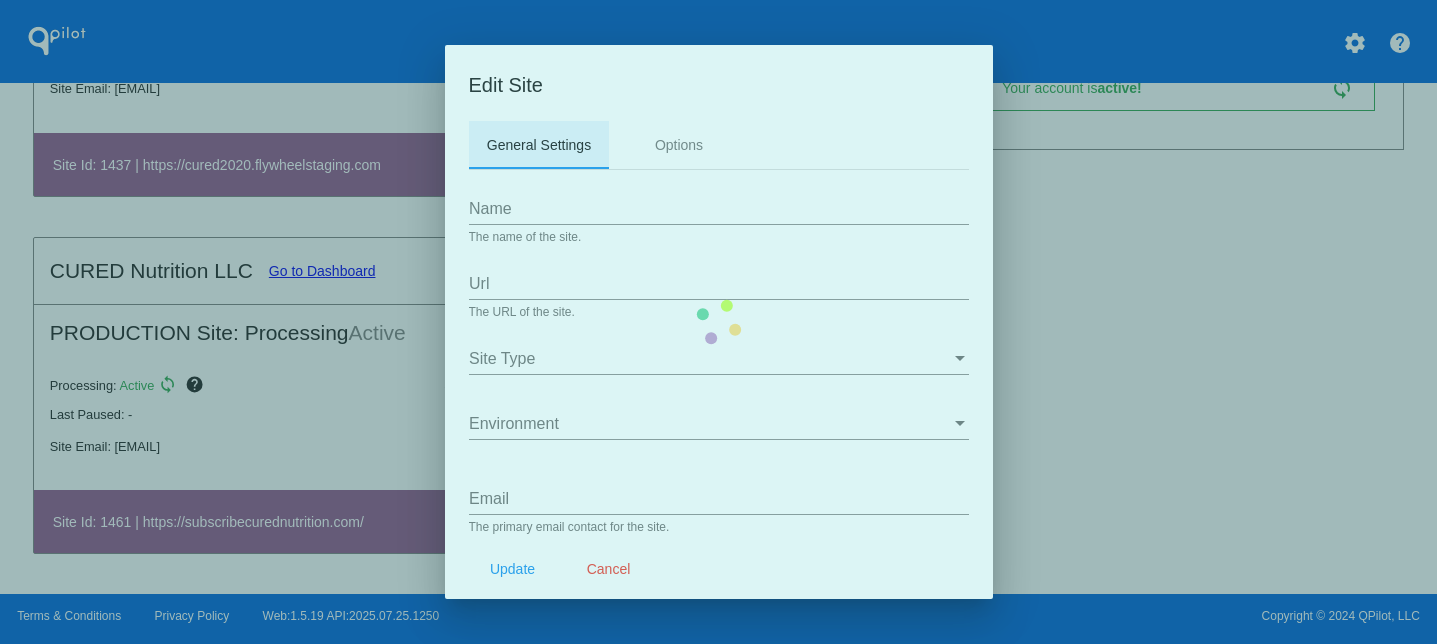type on "/my-account/payment-methods/" 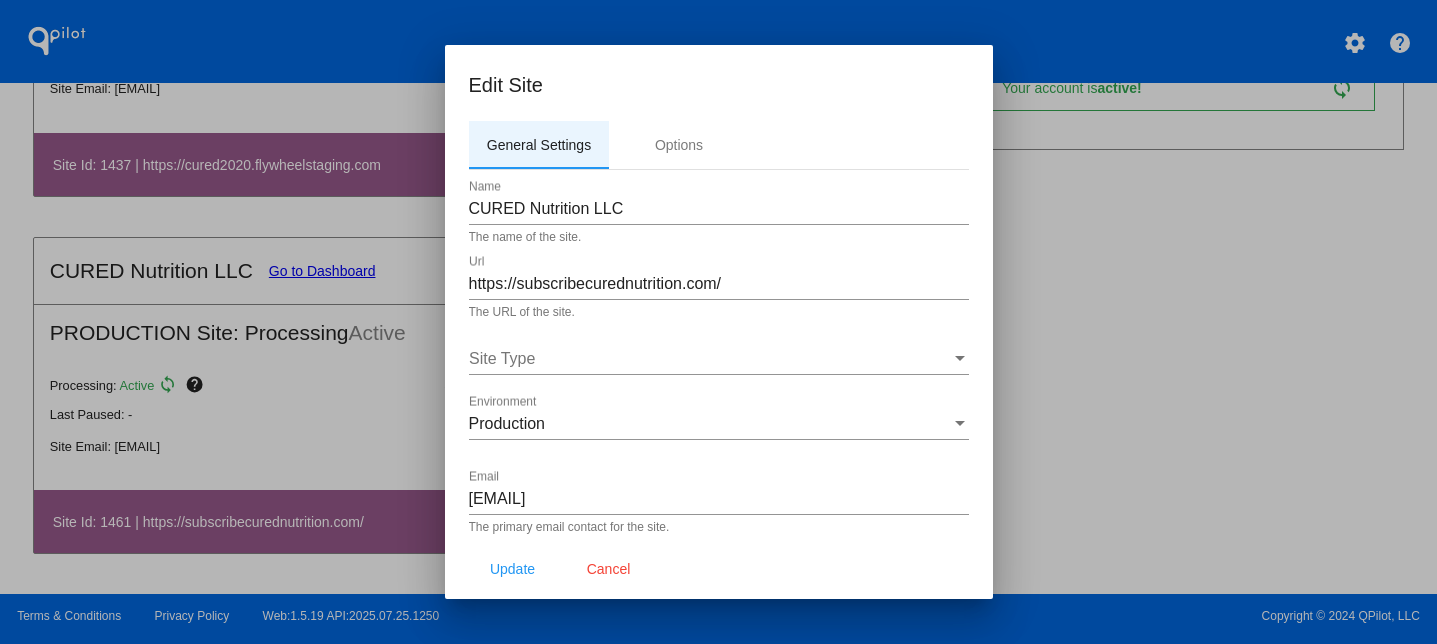 scroll, scrollTop: 234, scrollLeft: 0, axis: vertical 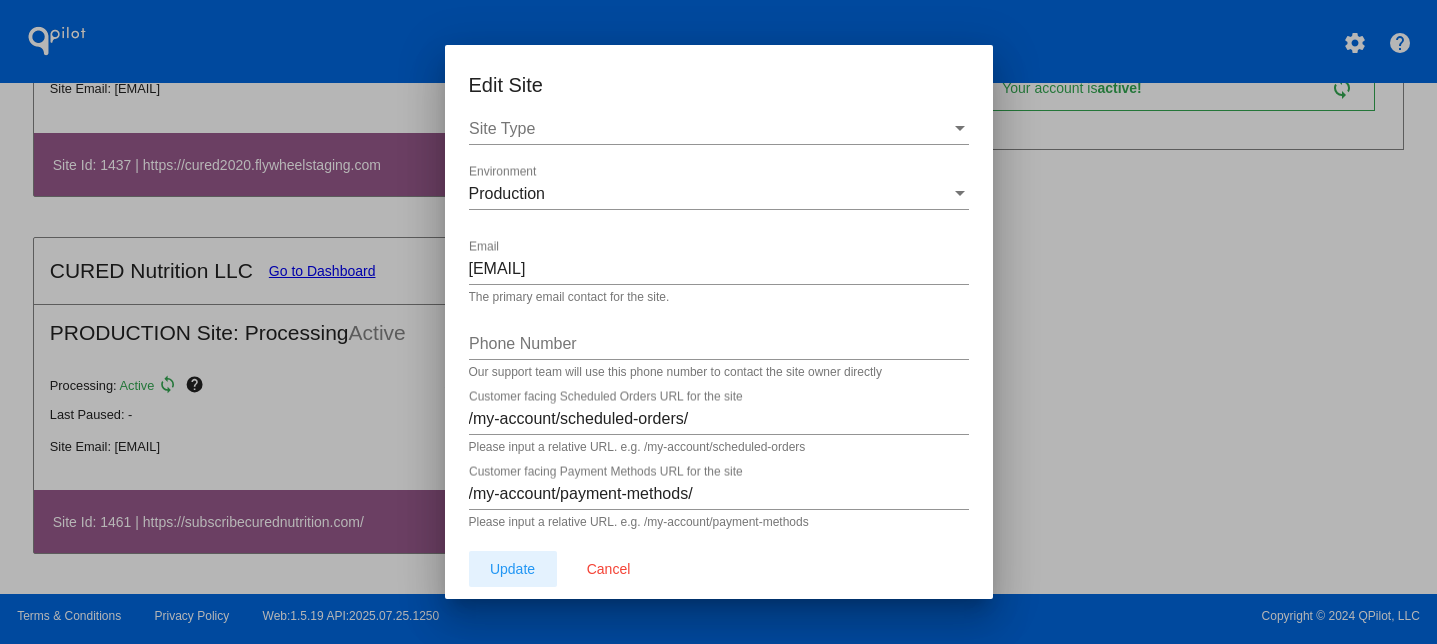click on "Update" 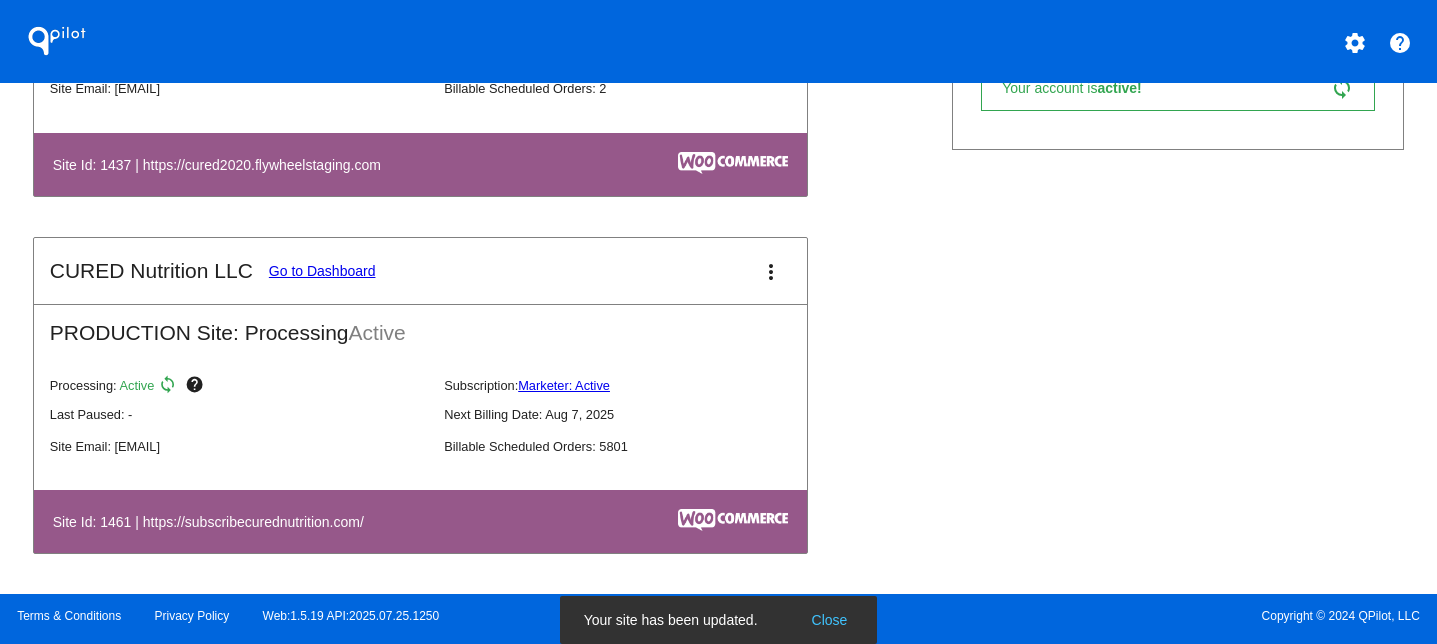 click on "more_vert" at bounding box center (771, 272) 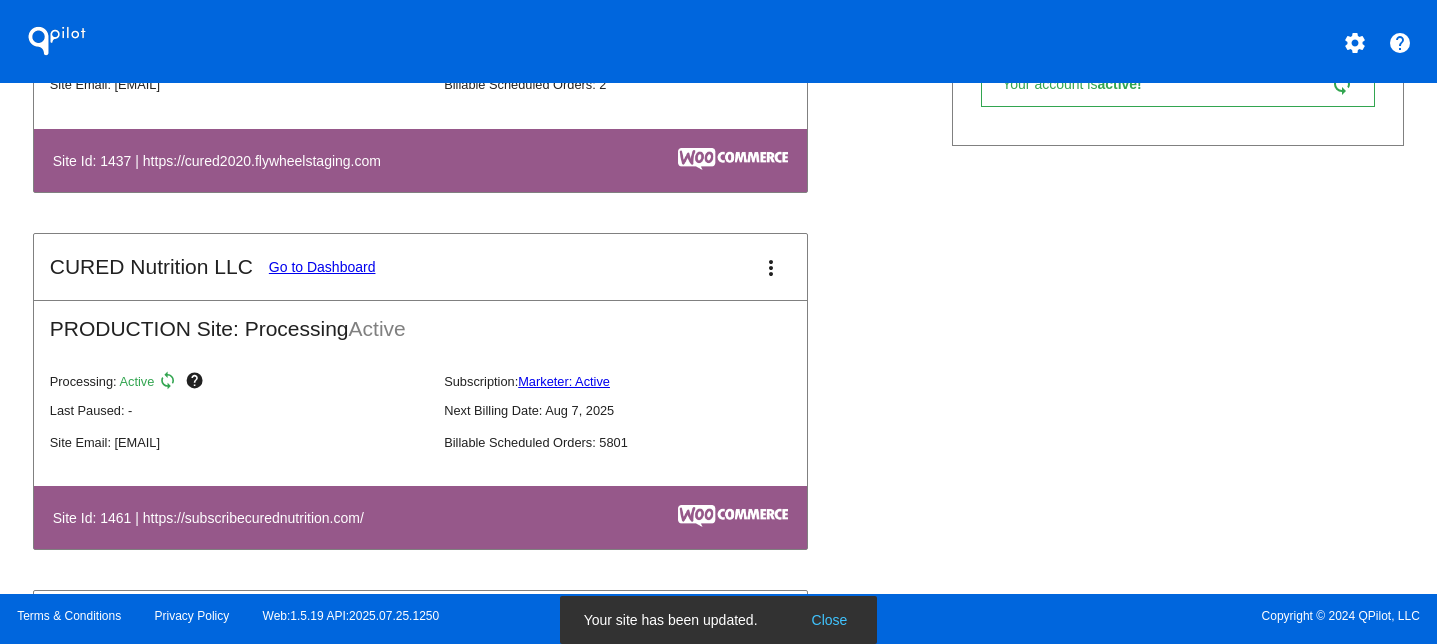 click on "PRODUCTION Site:
Processing  Active" 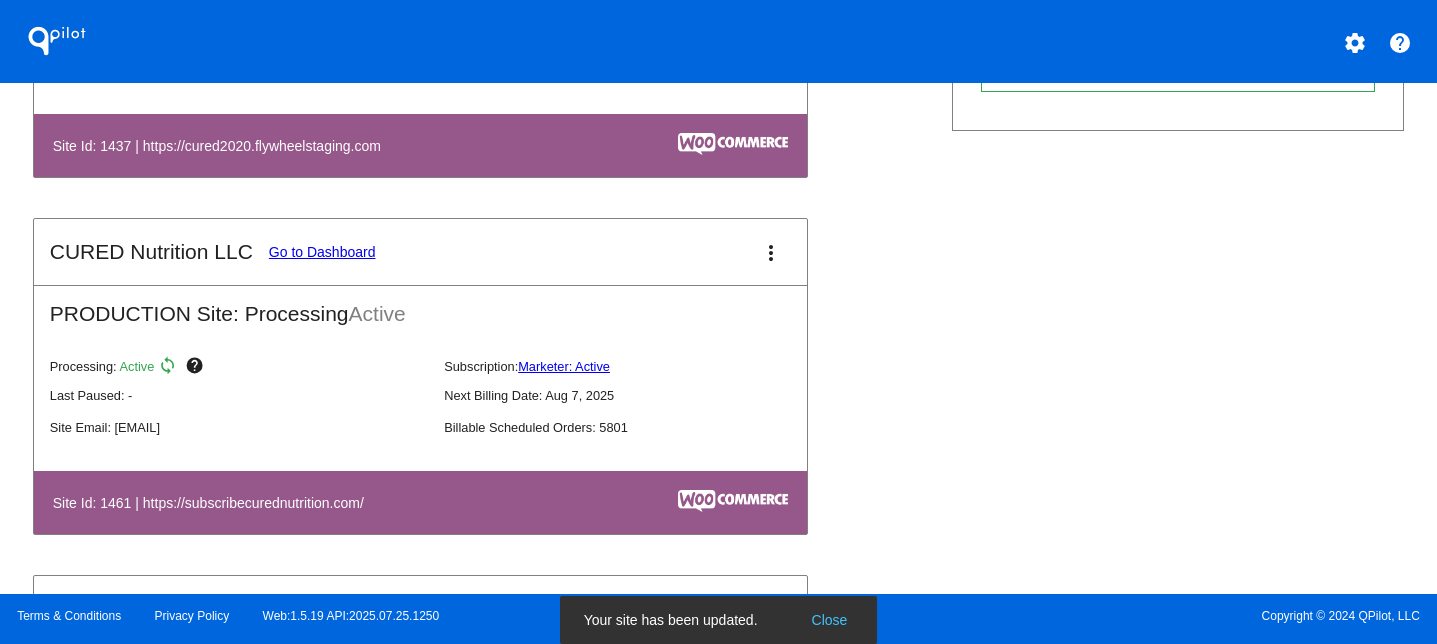 scroll, scrollTop: 1008, scrollLeft: 0, axis: vertical 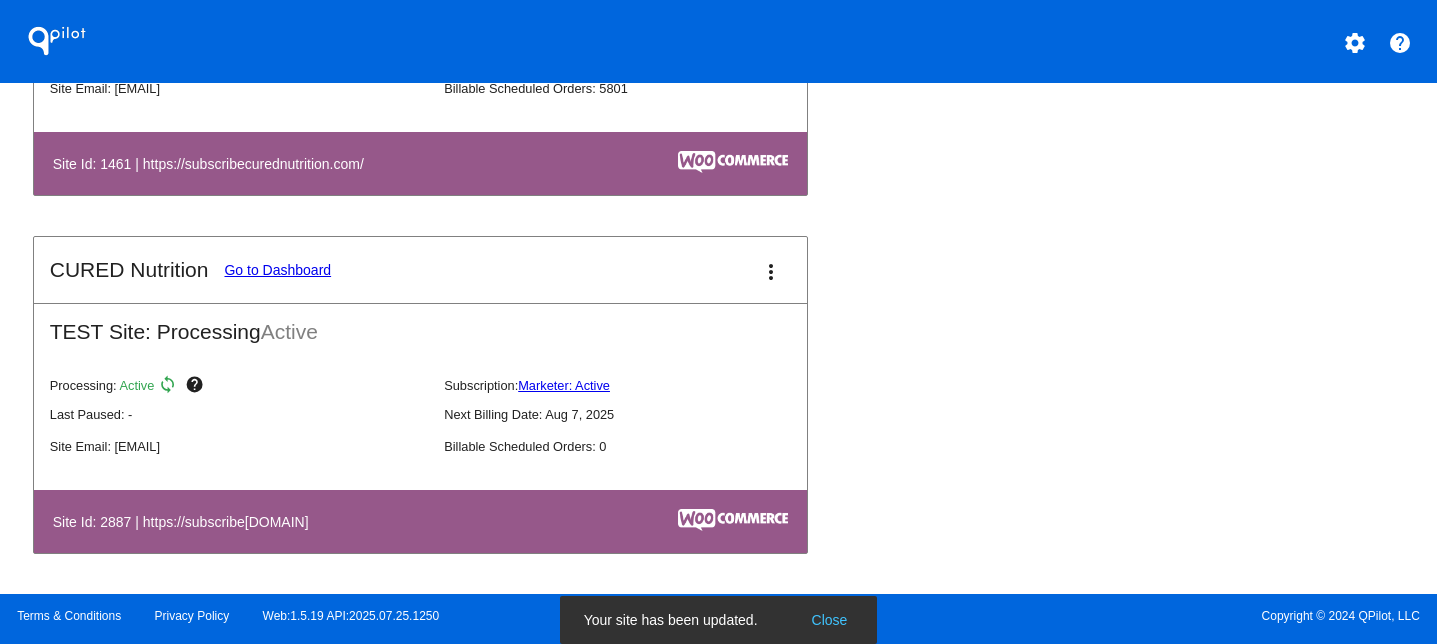 click on "more_vert" at bounding box center (771, 272) 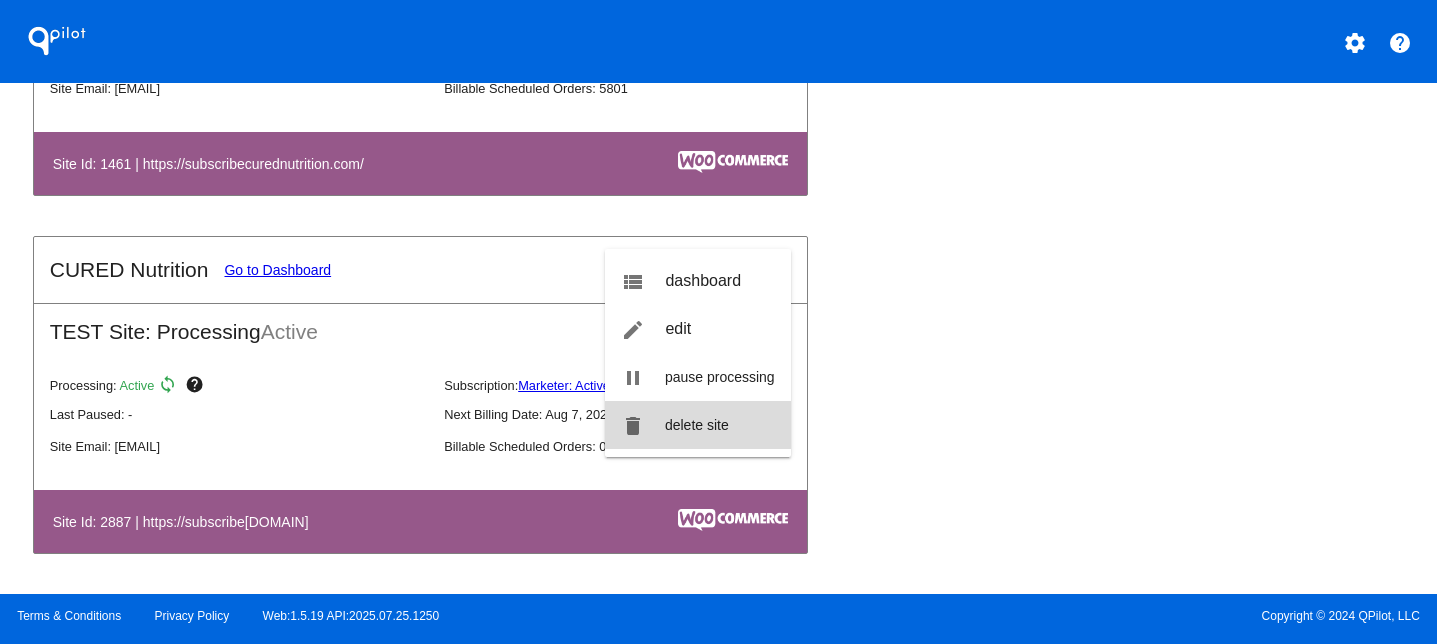 click on "delete site" at bounding box center (697, 425) 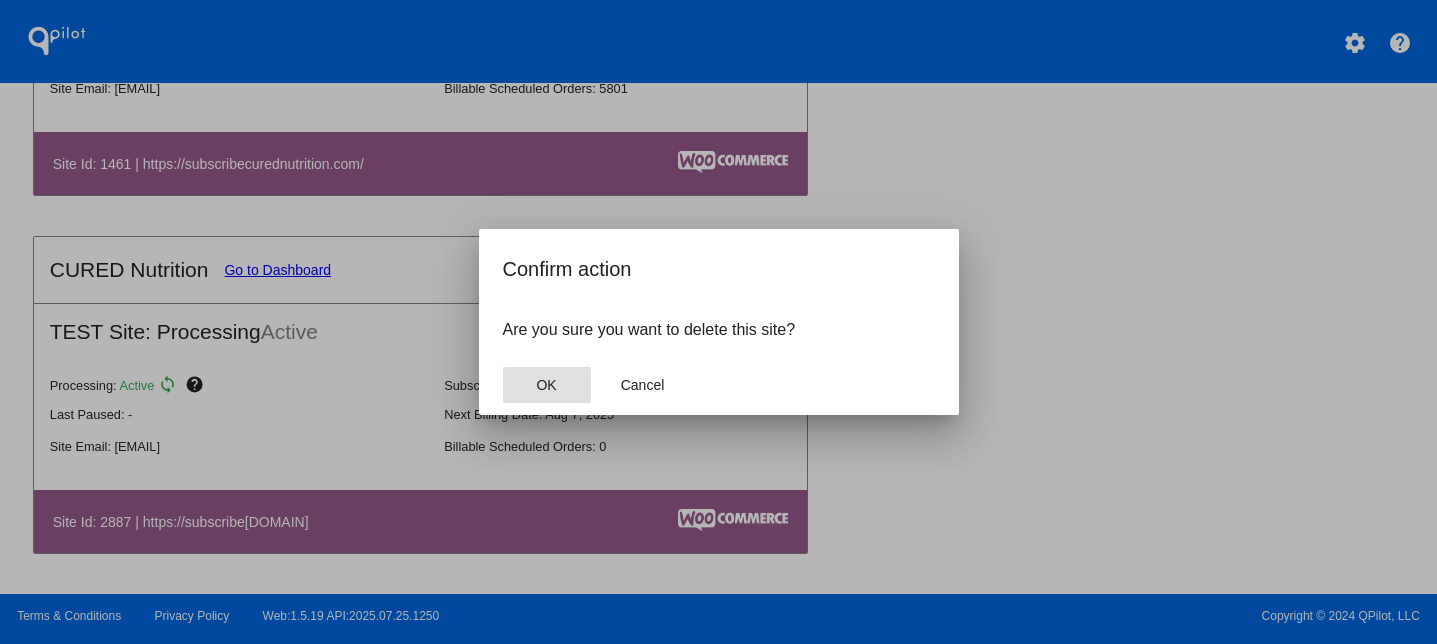 click on "OK" 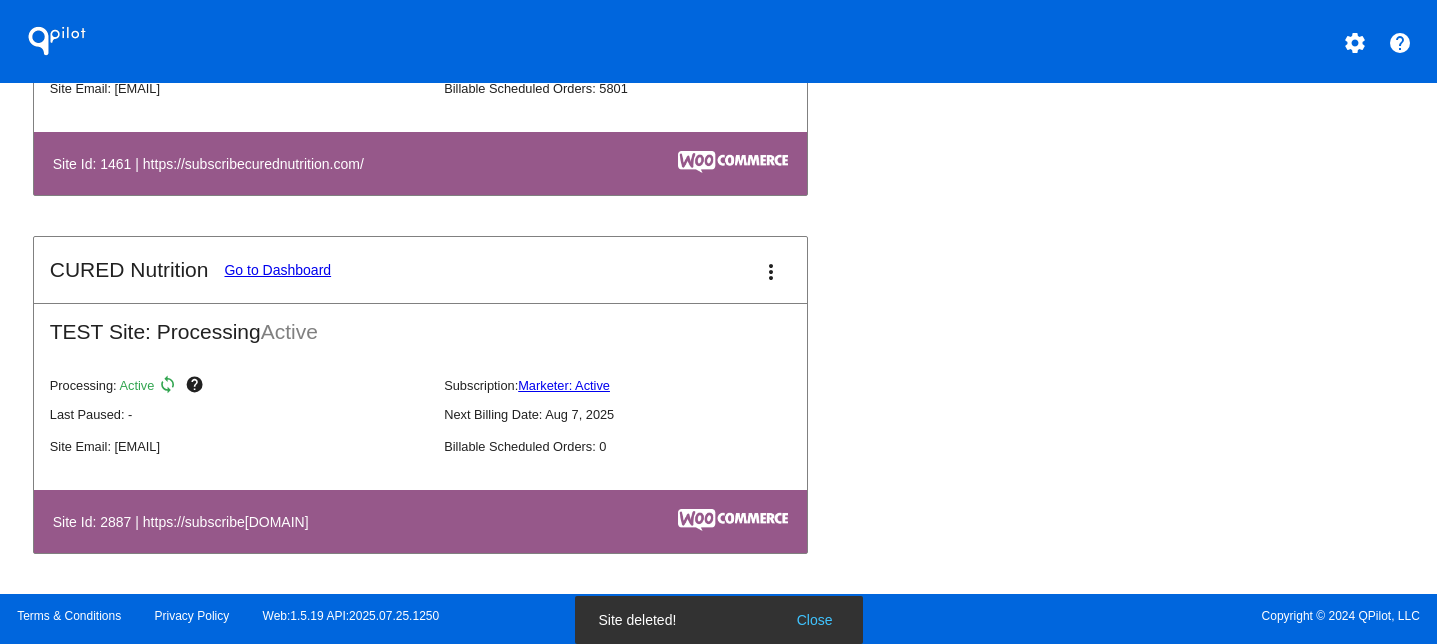 click on "more_vert" at bounding box center [771, 272] 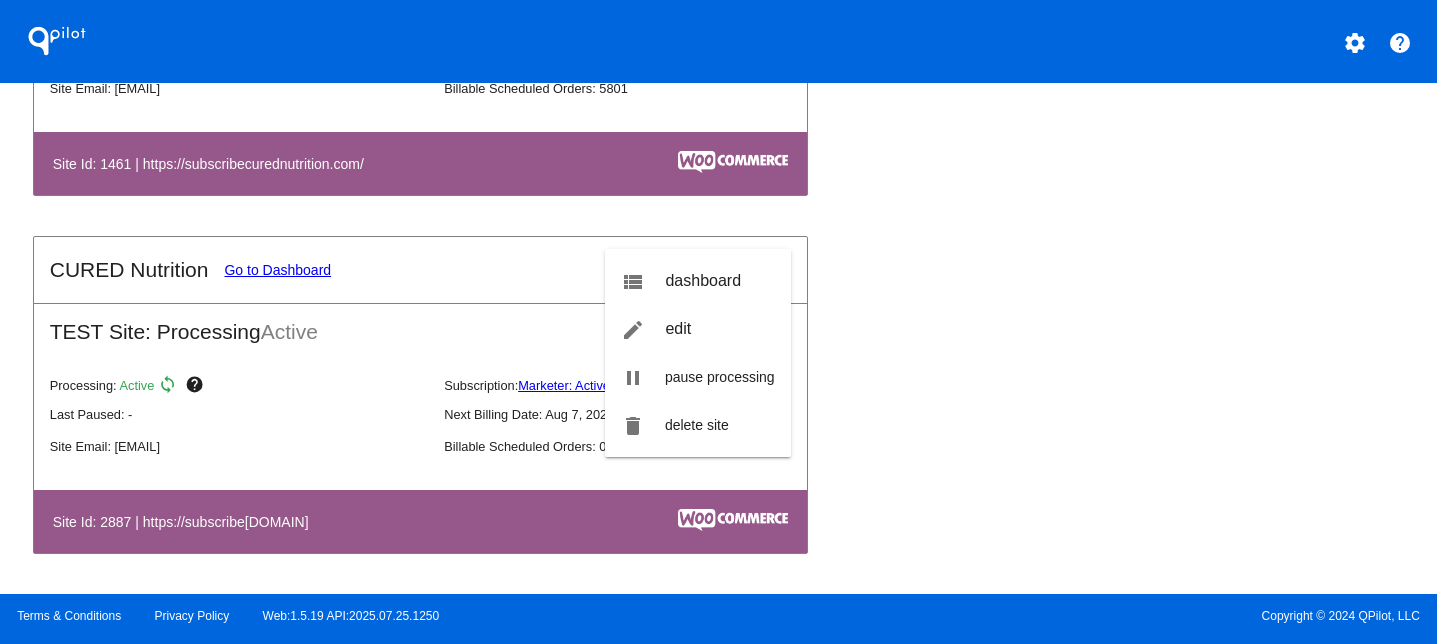 click at bounding box center [718, 322] 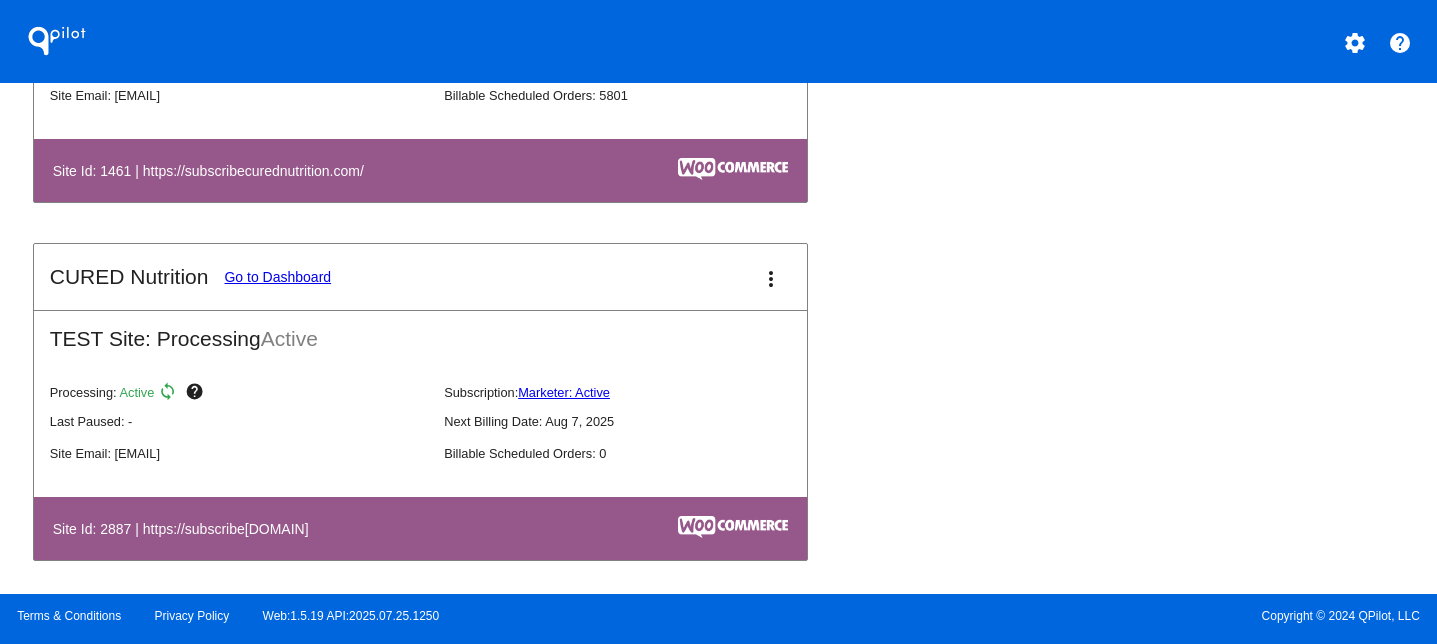 scroll, scrollTop: 1008, scrollLeft: 0, axis: vertical 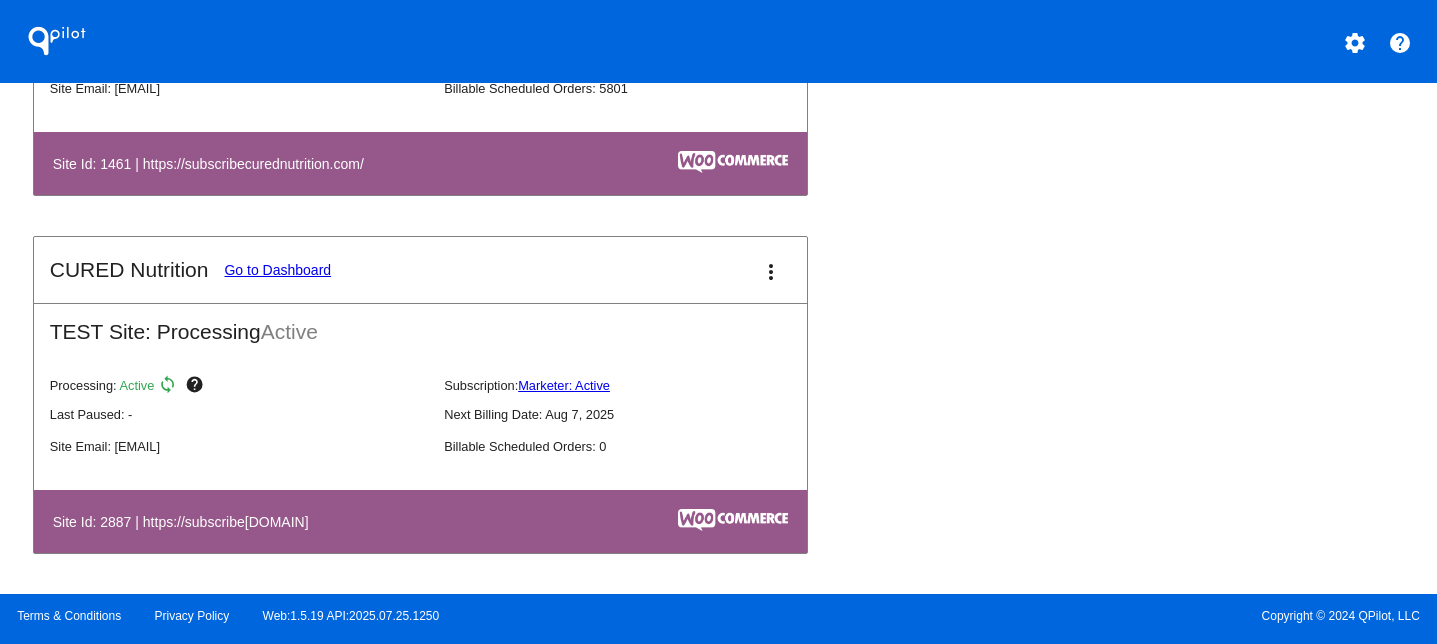 click on "more_vert" at bounding box center [771, 270] 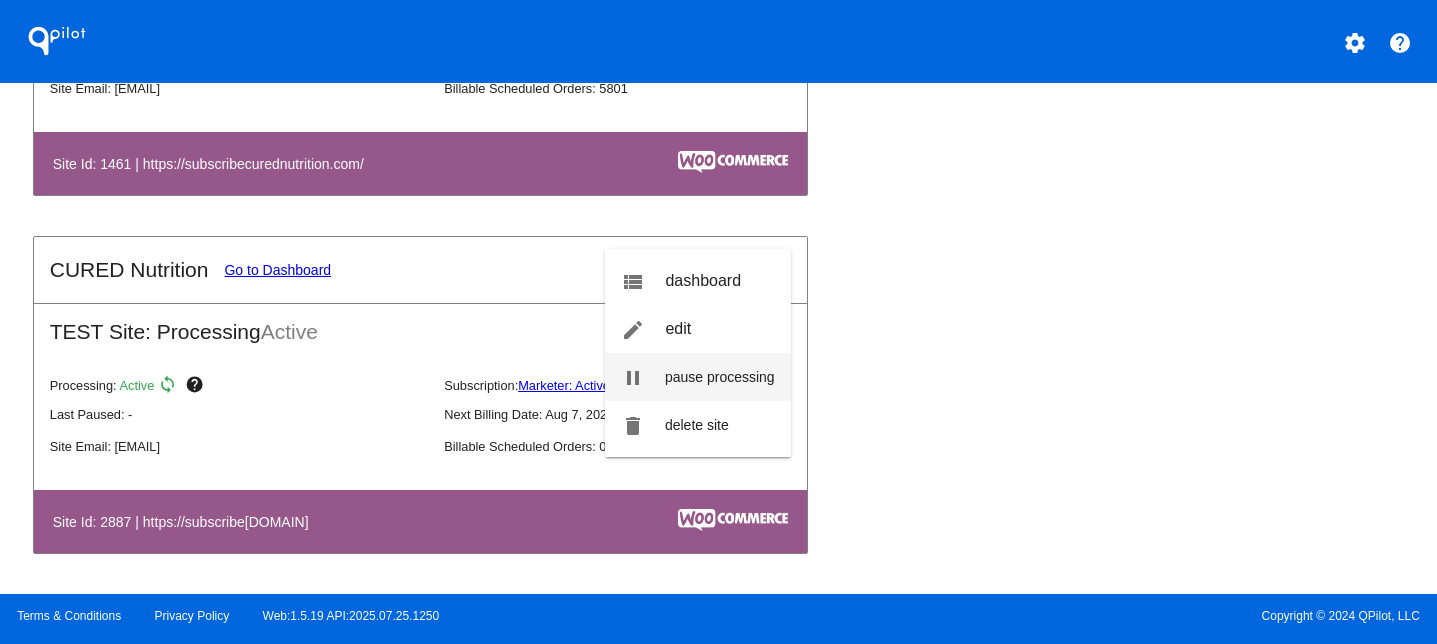 click on "pause processing" at bounding box center [720, 377] 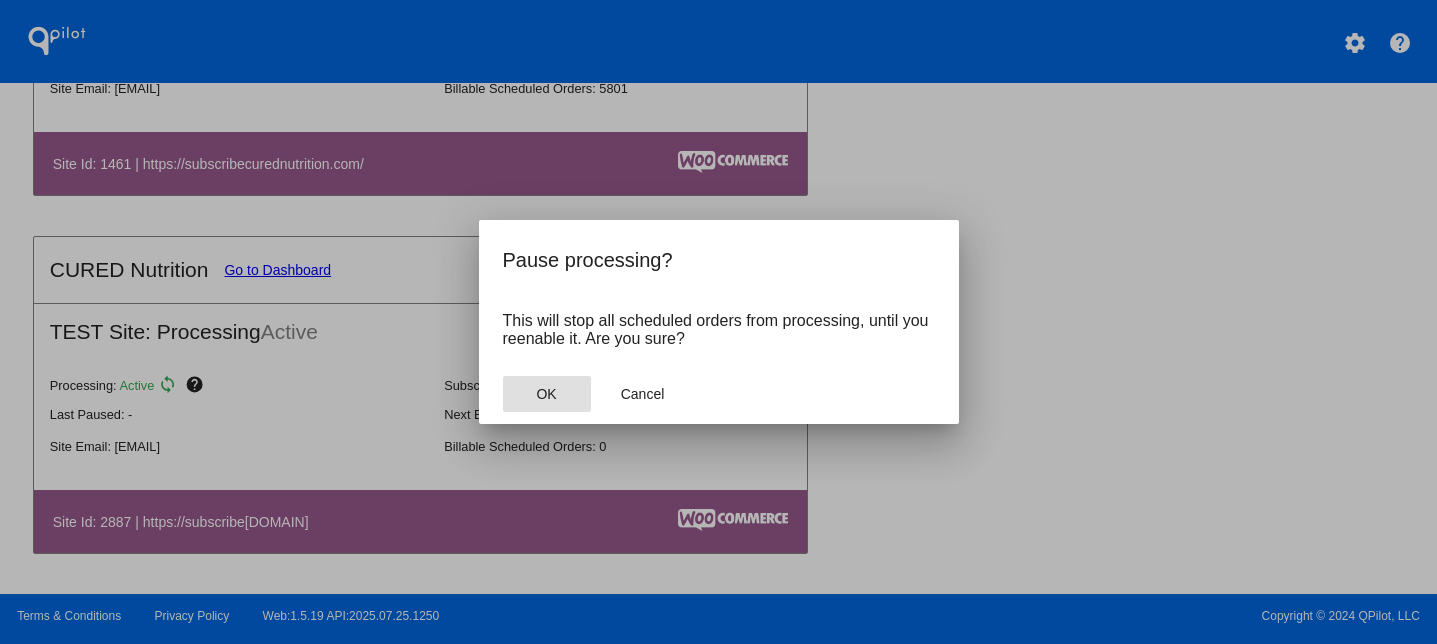 click on "OK" 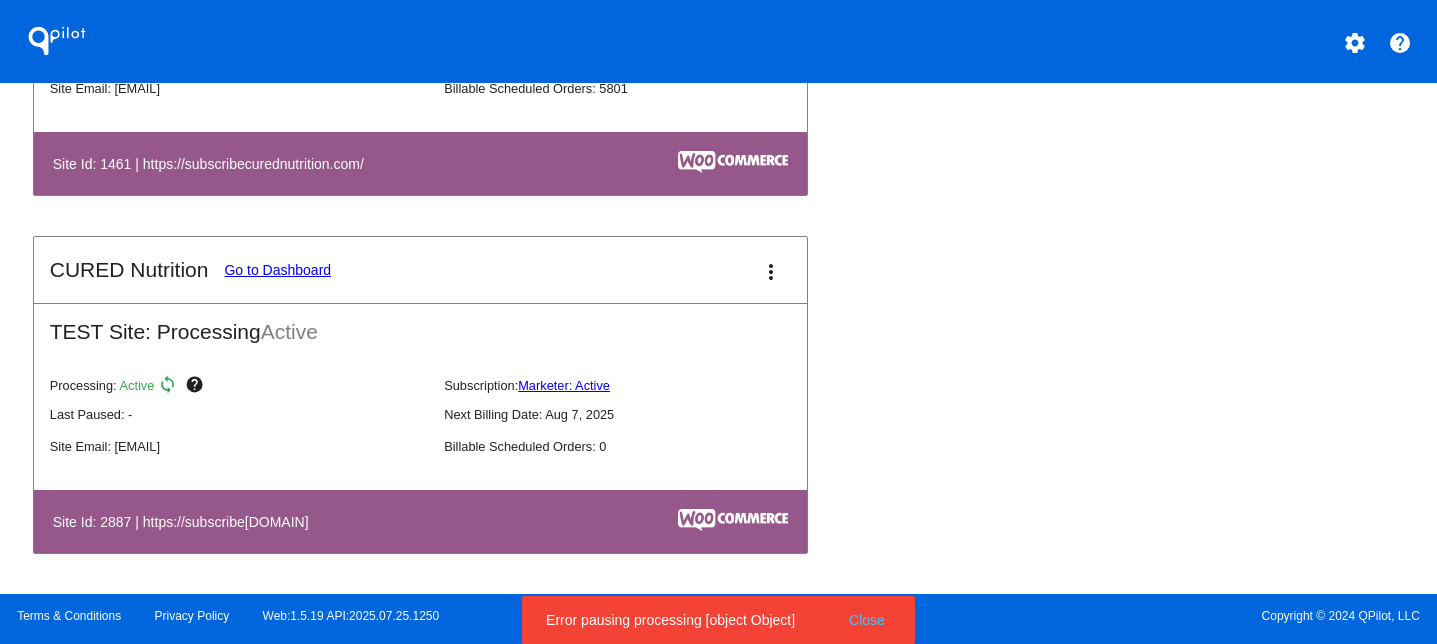 click on "Close" at bounding box center [867, 620] 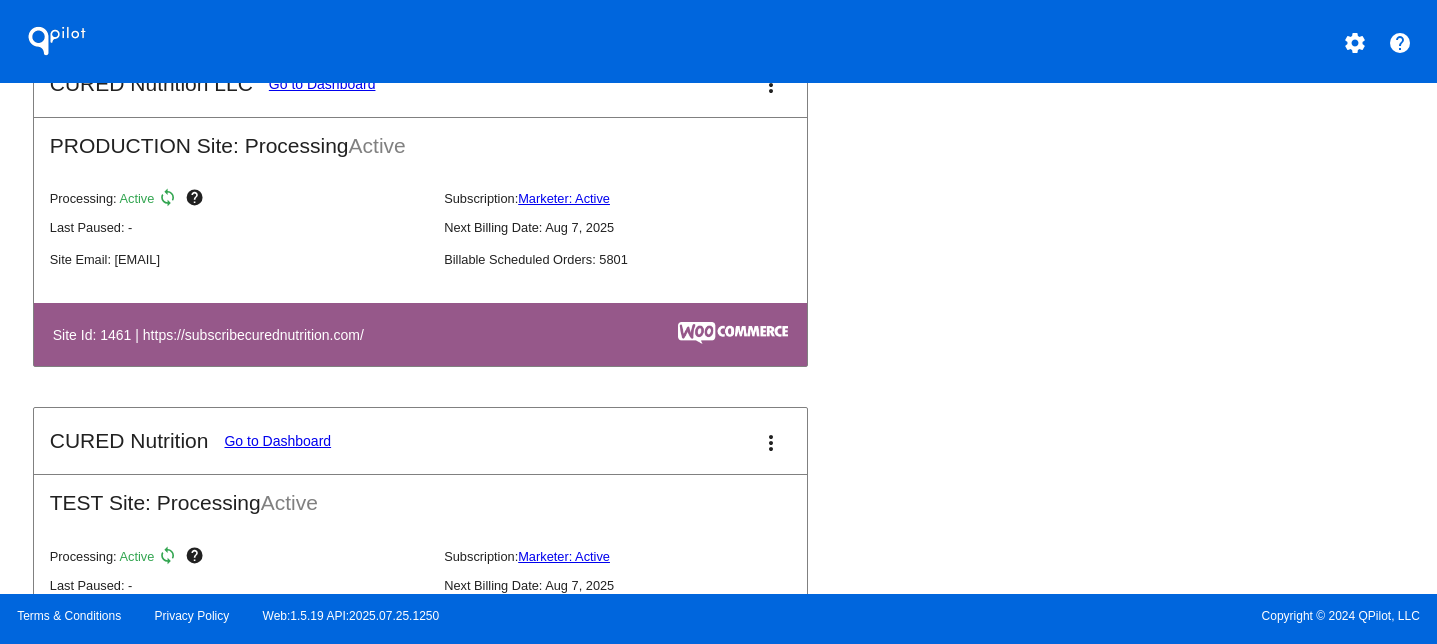 scroll, scrollTop: 828, scrollLeft: 0, axis: vertical 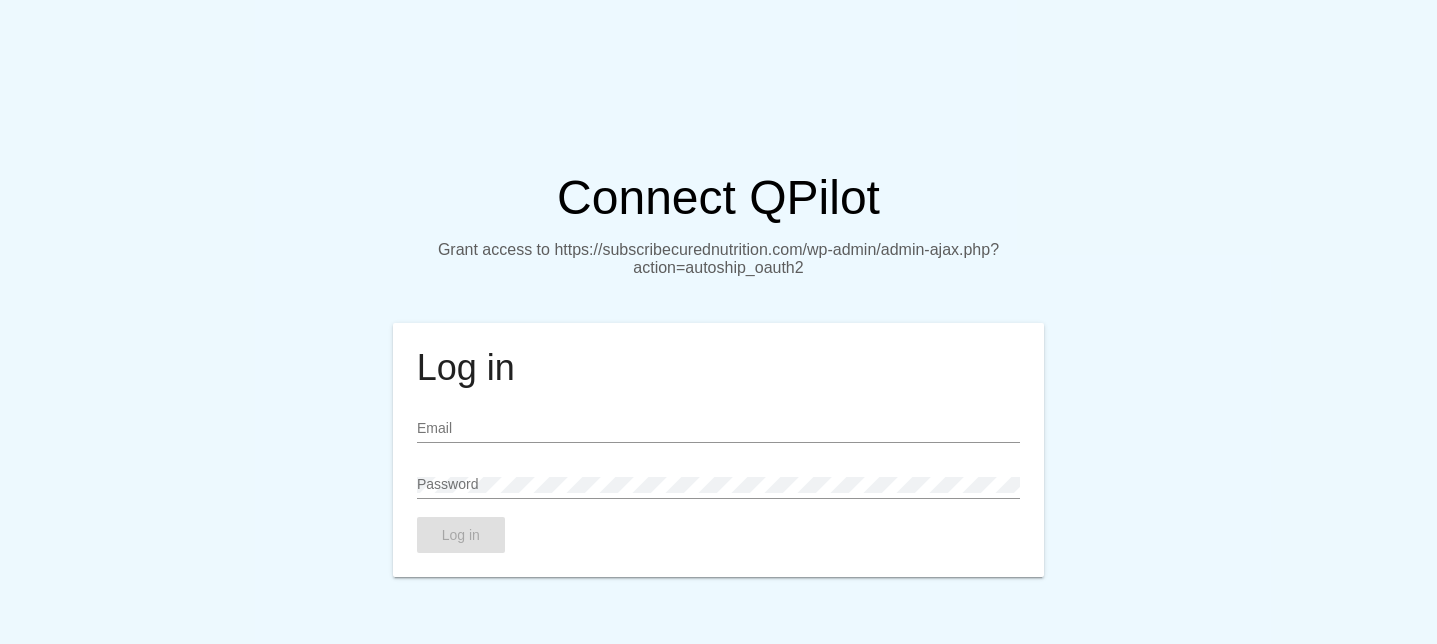 type on "ashleigh@curednutrition.com" 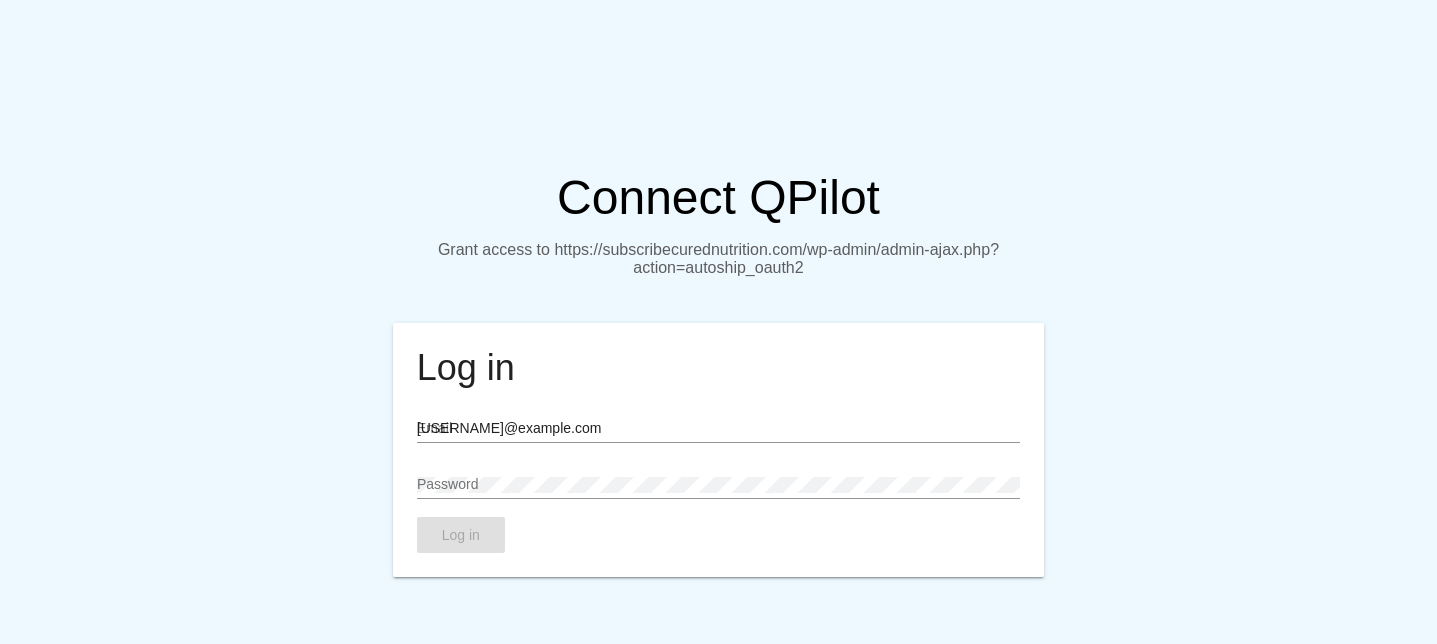 click on "Log in" 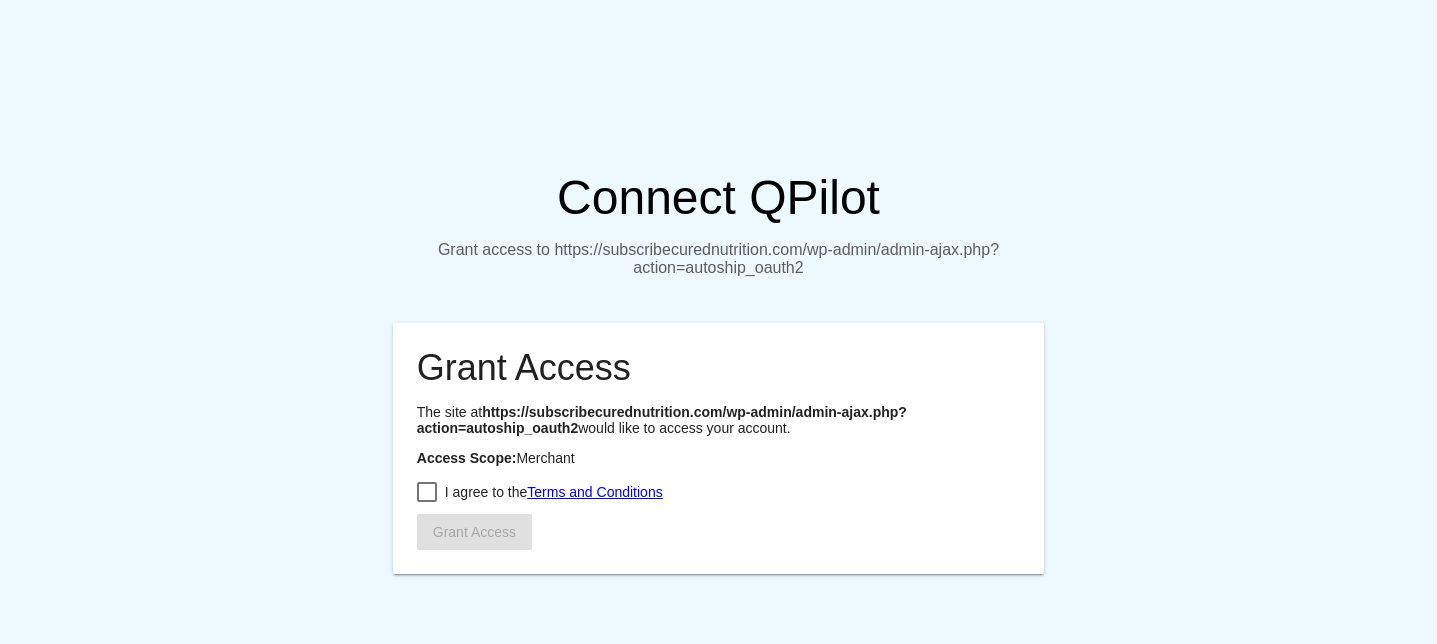 click at bounding box center [427, 492] 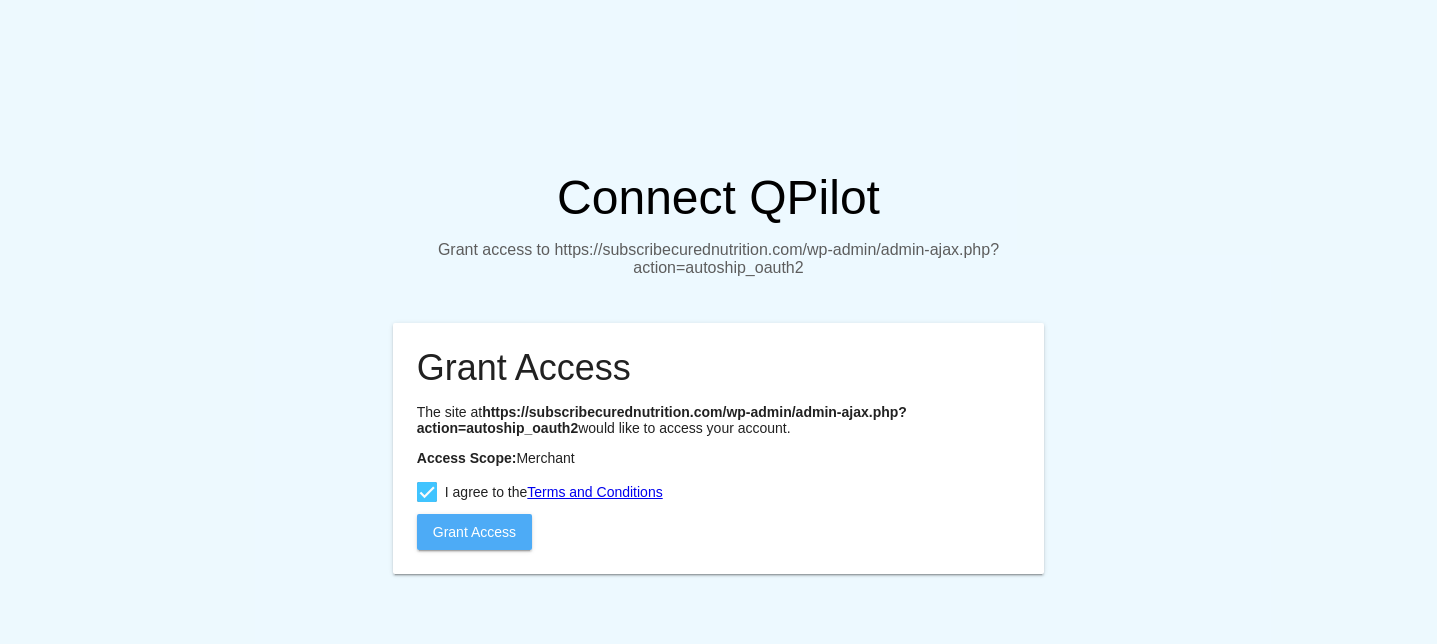 click on "Grant Access" 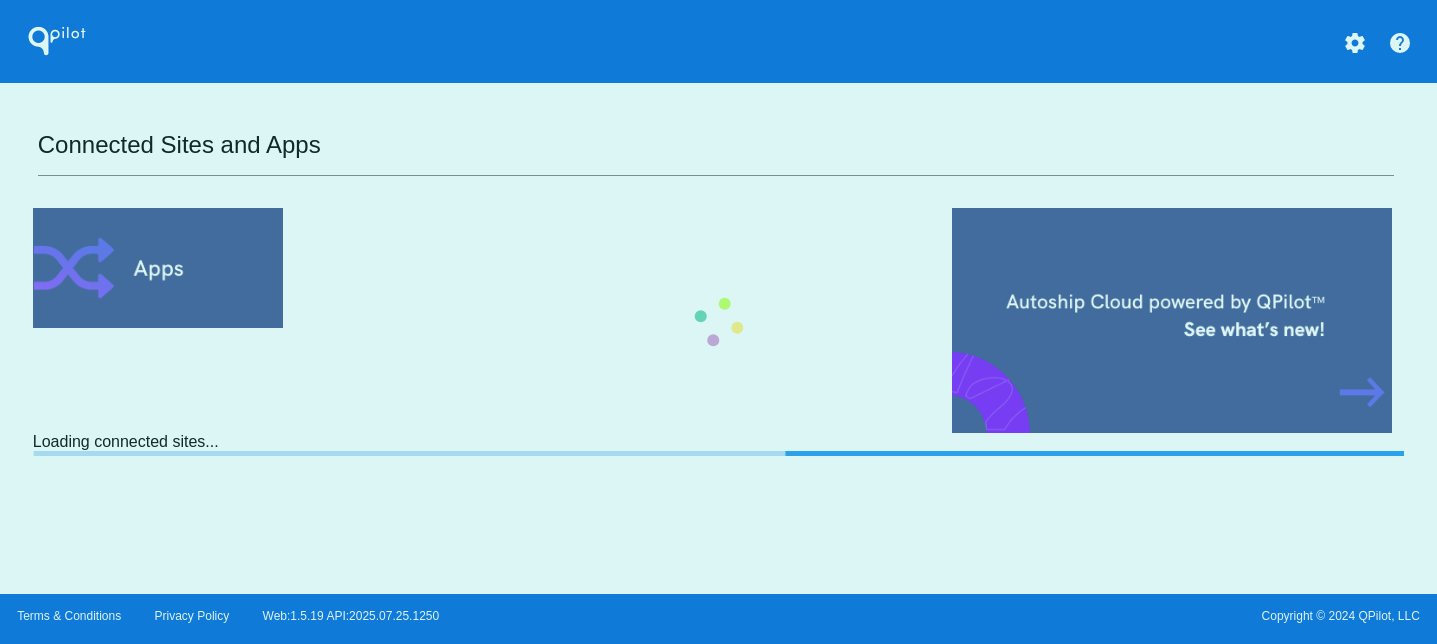scroll, scrollTop: 0, scrollLeft: 0, axis: both 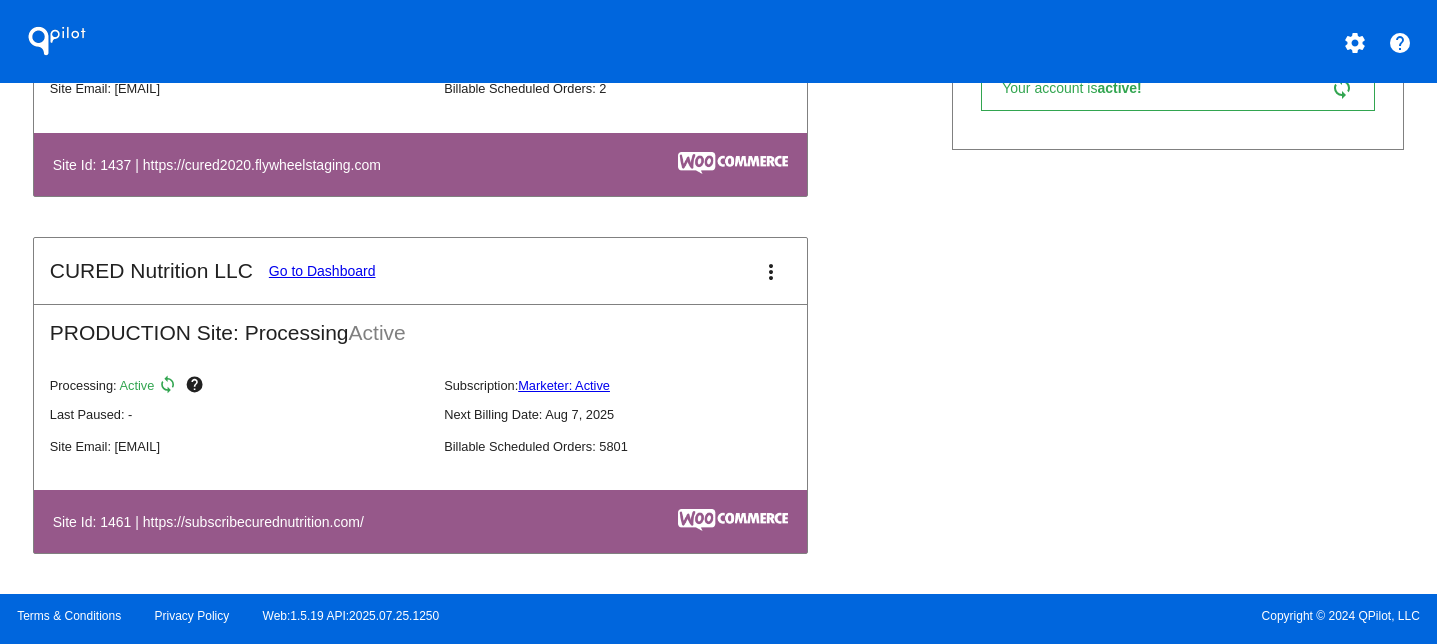 click on "more_vert" at bounding box center (771, 271) 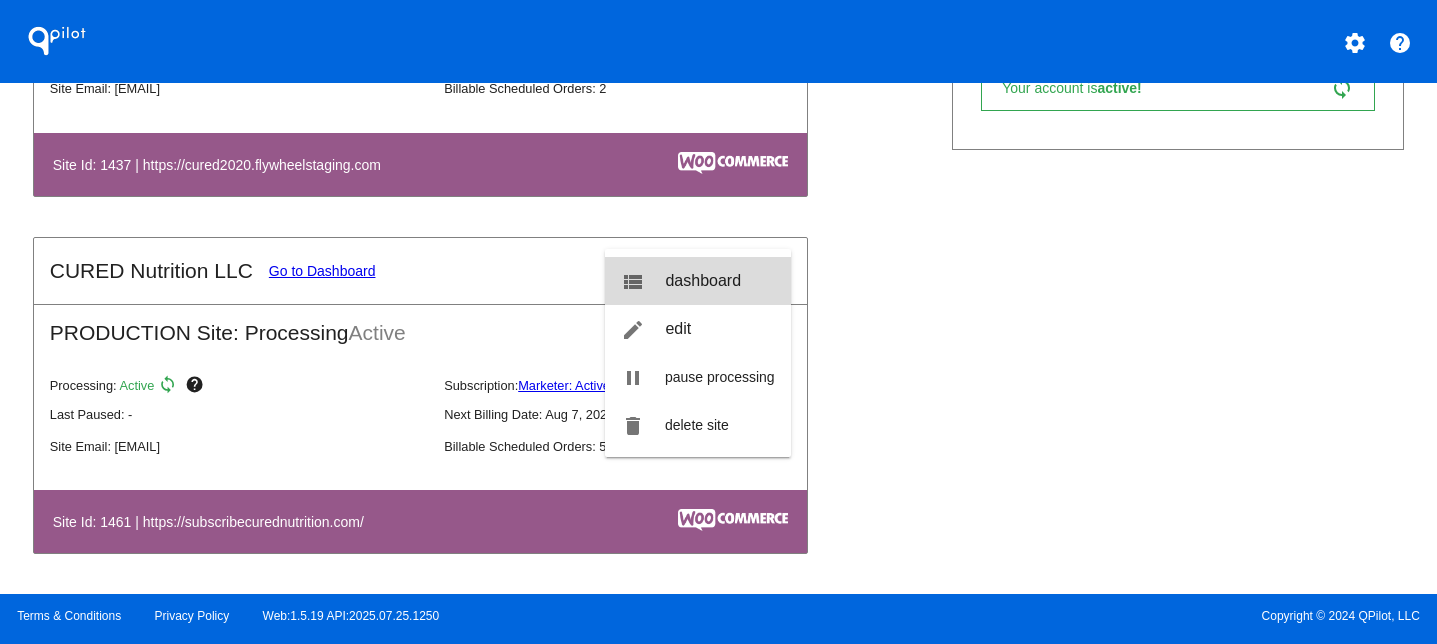 click on "dashboard" at bounding box center (703, 280) 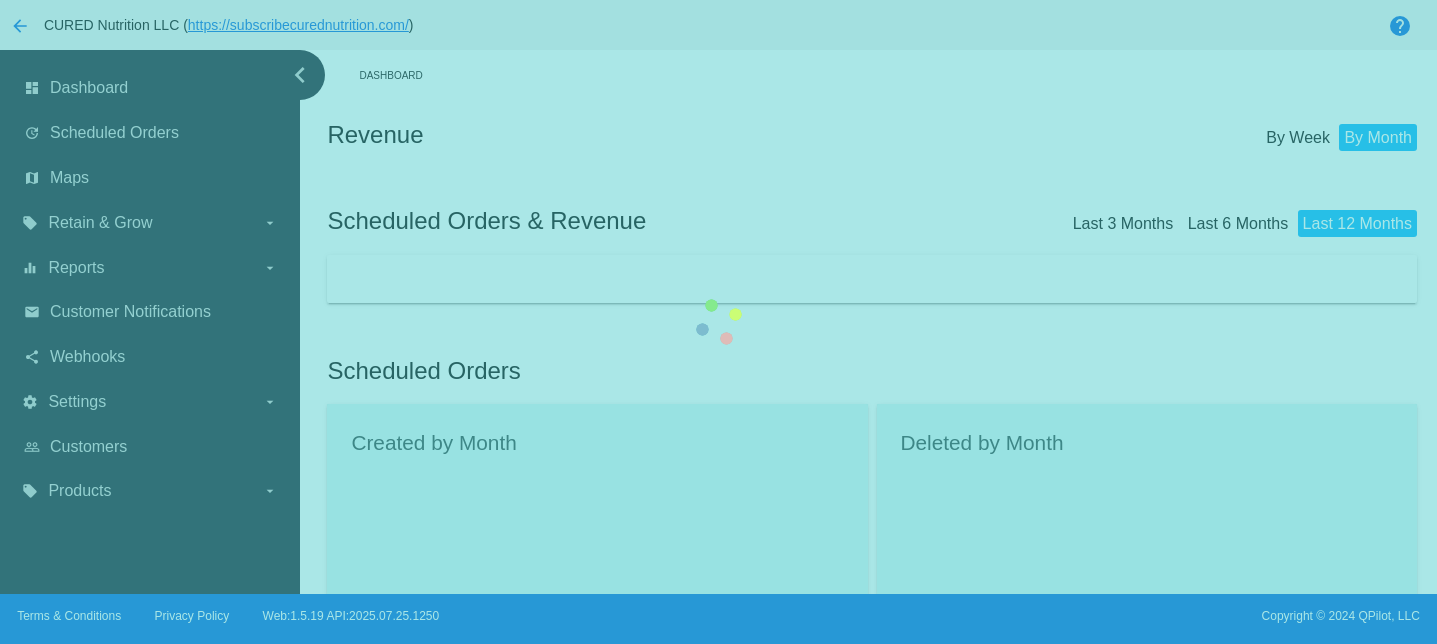 click on "Error Code 1001
0
Error Code 1000
0
Error Code 2000
0" 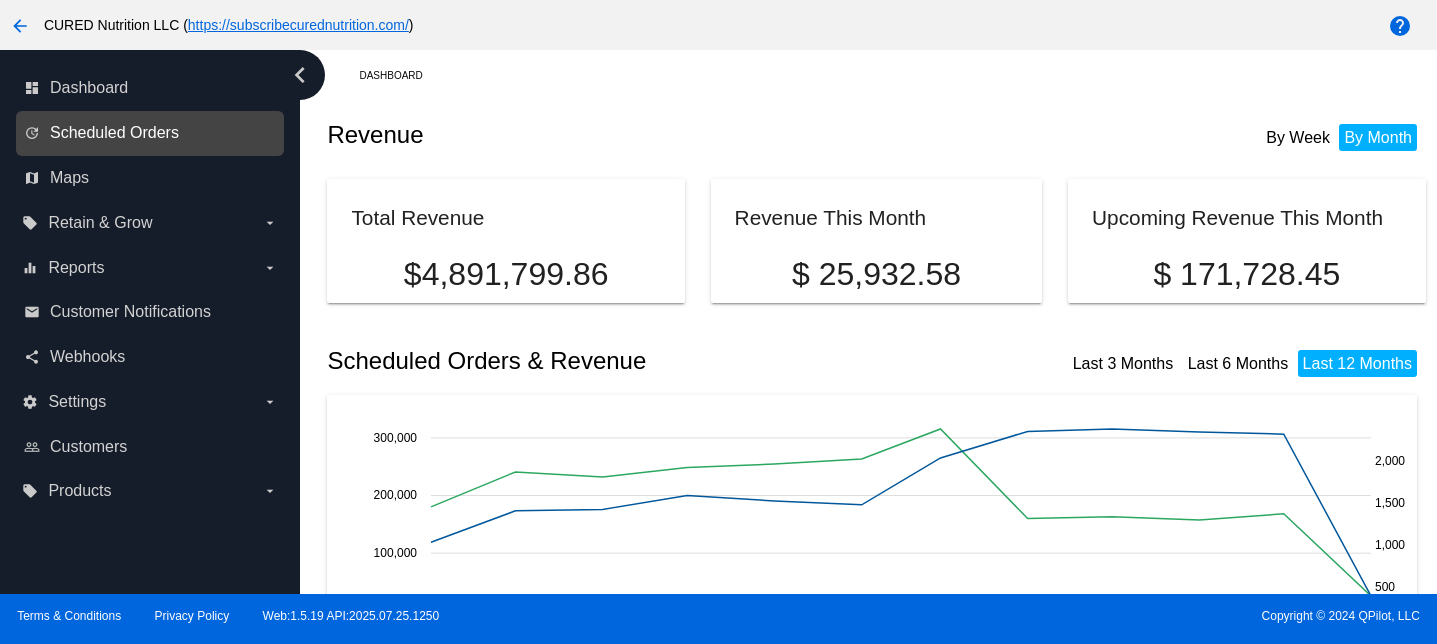 click on "Scheduled Orders" at bounding box center (114, 133) 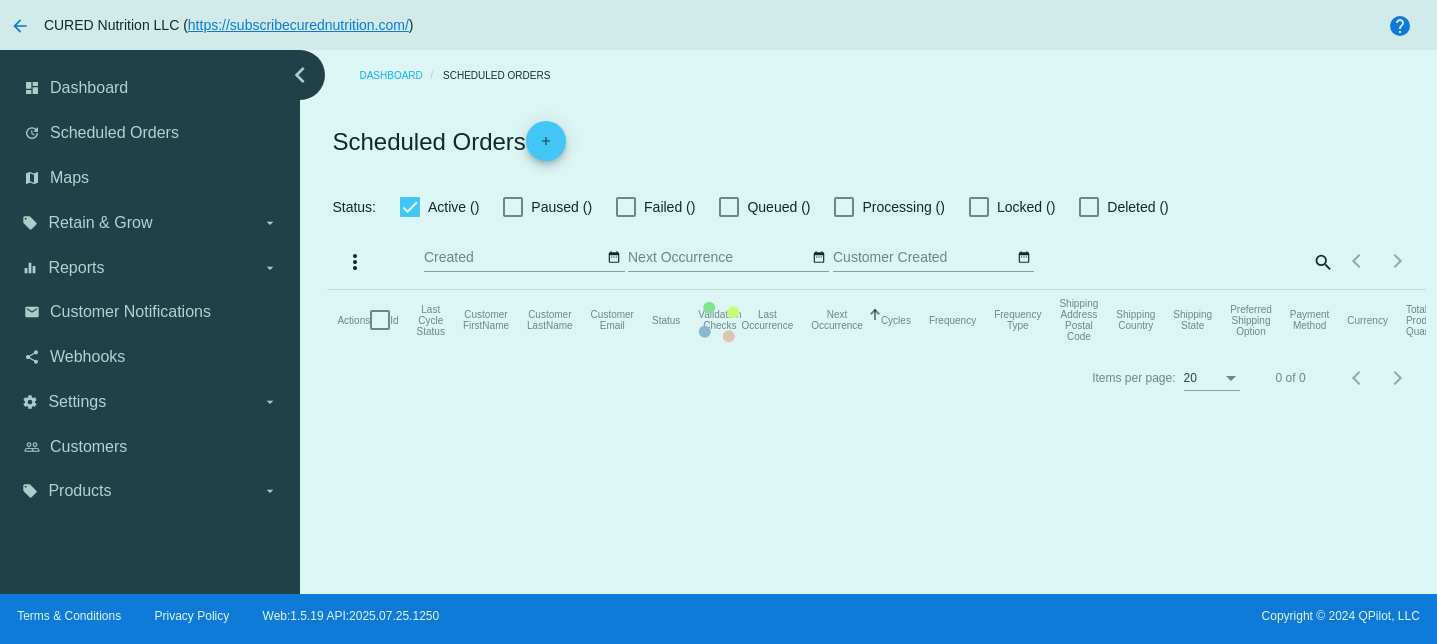 checkbox on "true" 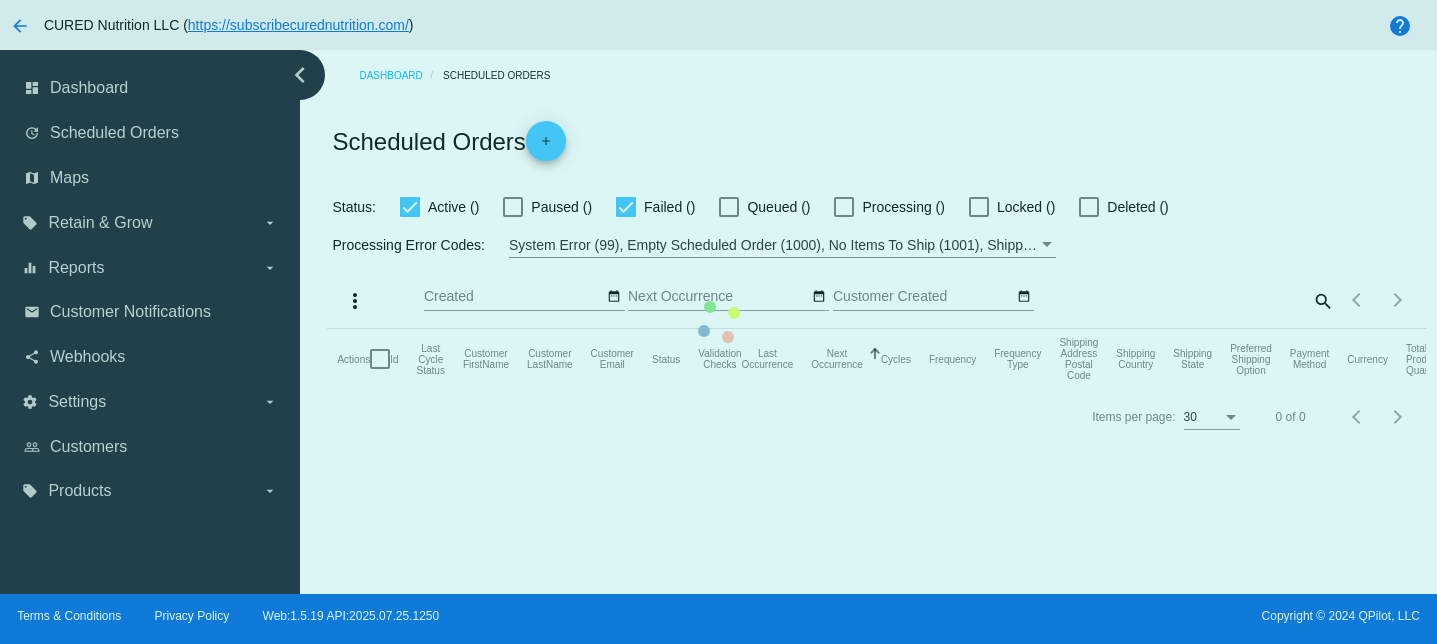 click on "Actions
Id   Last Cycle Status   Customer FirstName   Customer LastName   Customer Email   Status   Validation Checks   Last Occurrence   Next Occurrence   Sorted by NextOccurrenceUtc ascending  Cycles   Frequency   Frequency Type   Shipping Address Postal Code
Shipping Country
Shipping State
Preferred Shipping Option
Payment Method   Currency   Total Product Quantity   Scheduled Order Subtotal
Scheduled Order LTV" 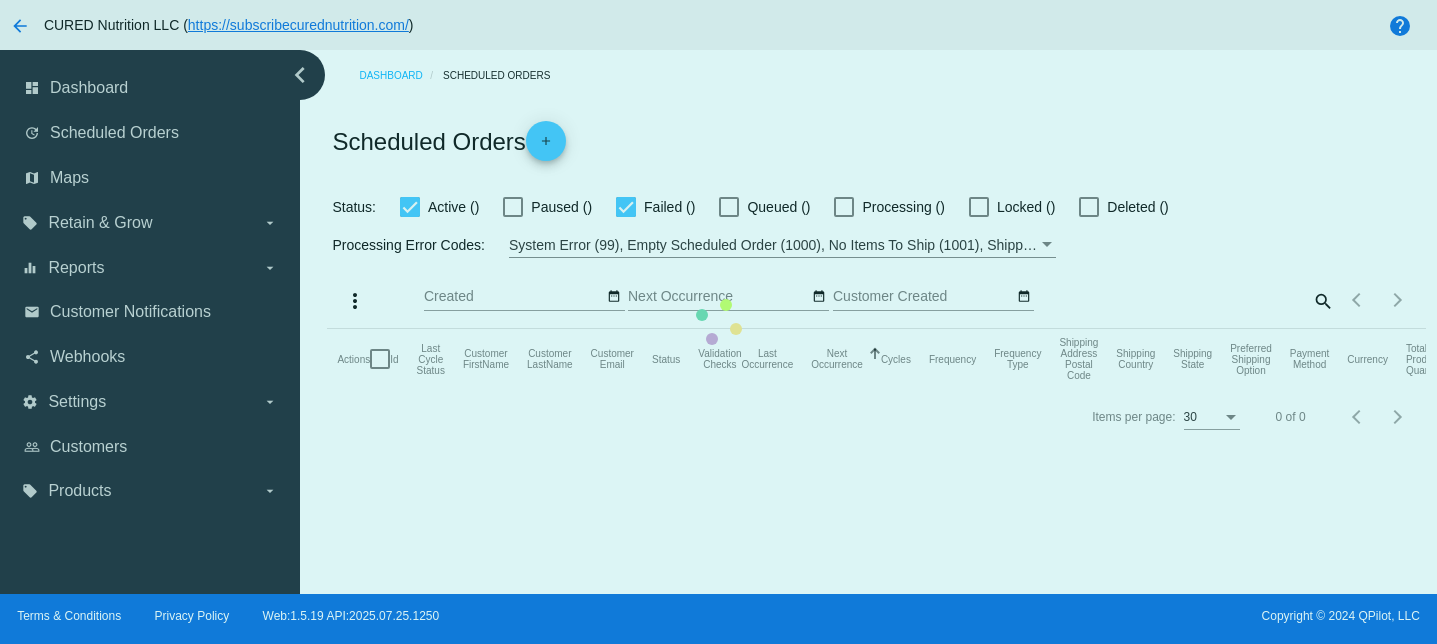 click on "Actions
Id   Last Cycle Status   Customer FirstName   Customer LastName   Customer Email   Status   Validation Checks   Last Occurrence   Next Occurrence   Sorted by NextOccurrenceUtc ascending  Cycles   Frequency   Frequency Type   Shipping Address Postal Code
Shipping Country
Shipping State
Preferred Shipping Option
Payment Method   Currency   Total Product Quantity   Scheduled Order Subtotal
Scheduled Order LTV" 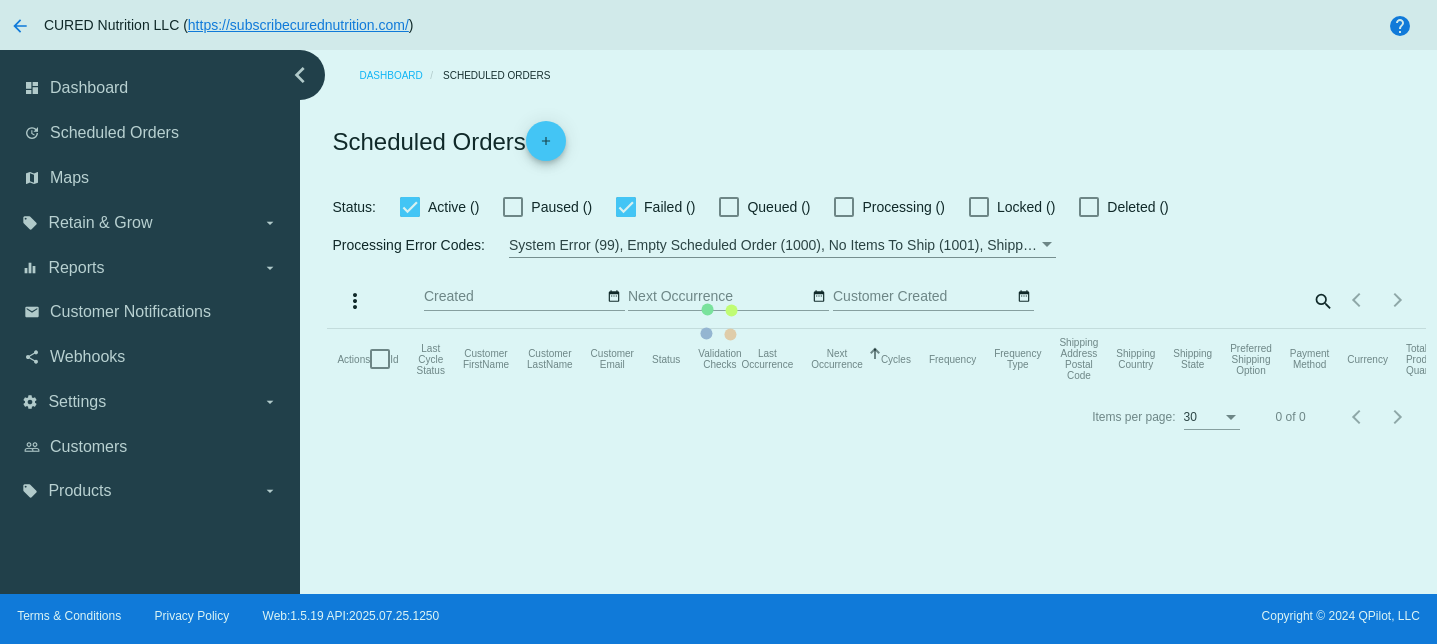 click on "Actions
Id   Last Cycle Status   Customer FirstName   Customer LastName   Customer Email   Status   Validation Checks   Last Occurrence   Next Occurrence   Sorted by NextOccurrenceUtc ascending  Cycles   Frequency   Frequency Type   Shipping Address Postal Code
Shipping Country
Shipping State
Preferred Shipping Option
Payment Method   Currency   Total Product Quantity   Scheduled Order Subtotal
Scheduled Order LTV" 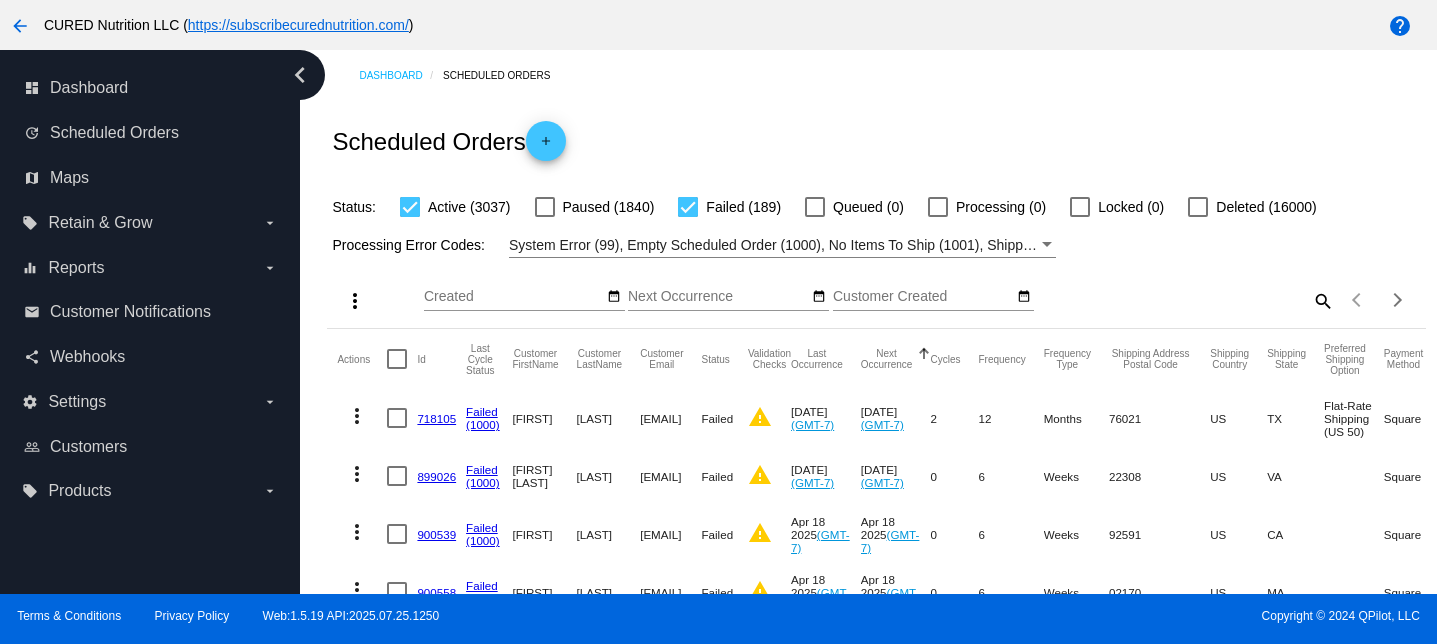 click at bounding box center (410, 207) 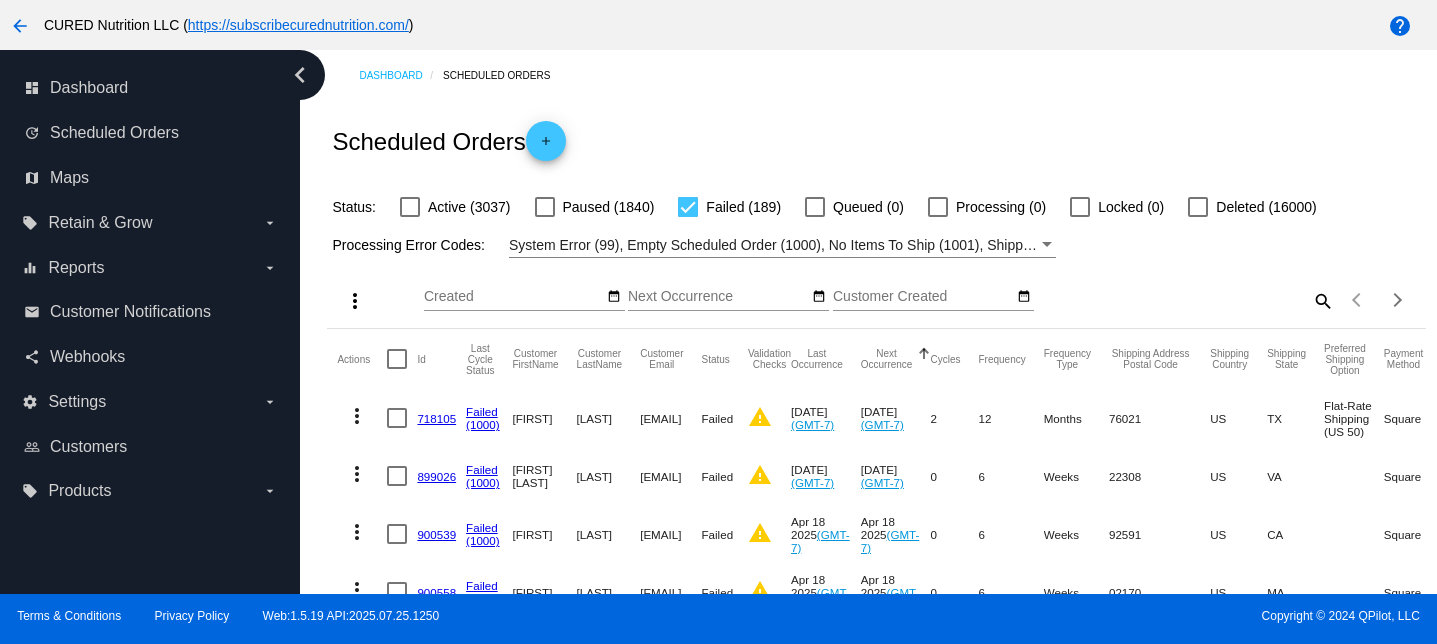 click on "Scheduled Orders
add
Status:
Active (3037)
Paused (1840)
Failed (189)
Queued (0)
Processing
(0)
Locked (0)
Deleted (16000)
Processing Error Codes:
System Error (99), Empty Scheduled Order (1000), No Items To Ship (1001), Shipping Rate Not Found (1002), Payment Integration Not Found (1003), No Payment Method (1004), Payment Failed (2000), Payment Gateway Communication Failure (2001), Client Order Creation Failure (3000), Client Order Update Failure (3001), Client Order Invalid (3002)
more_vert" 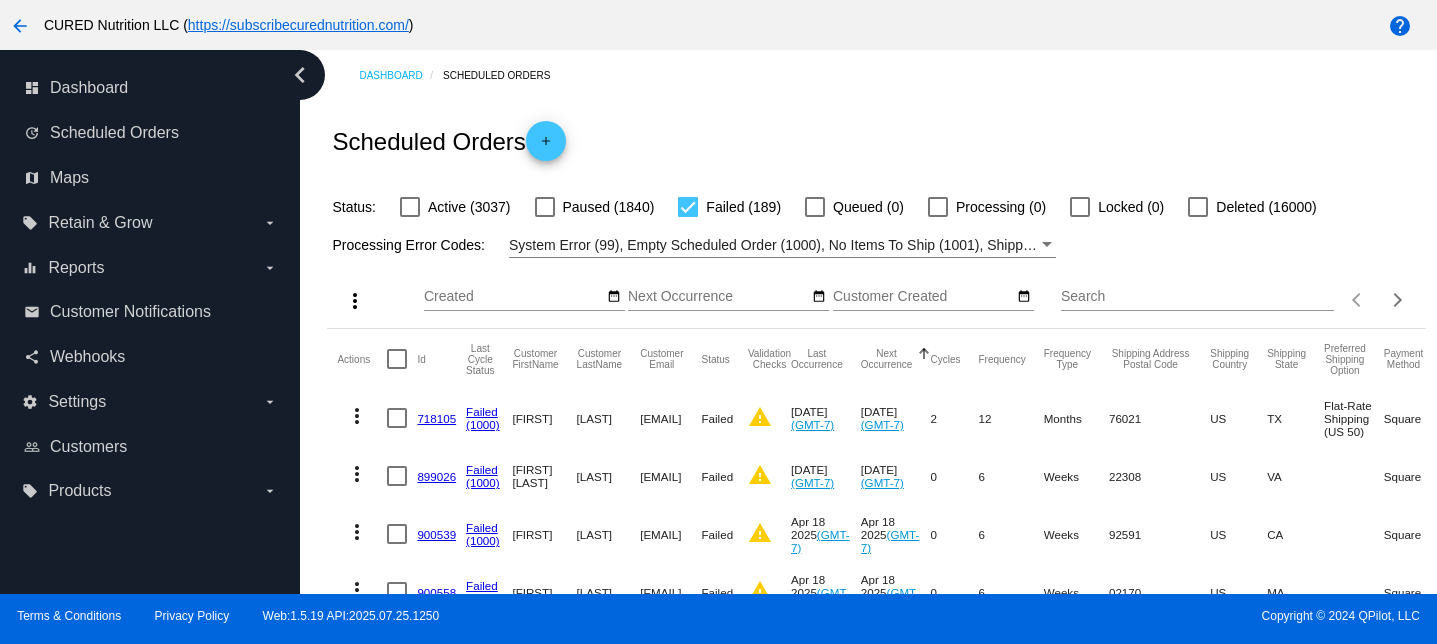 click on "Search" 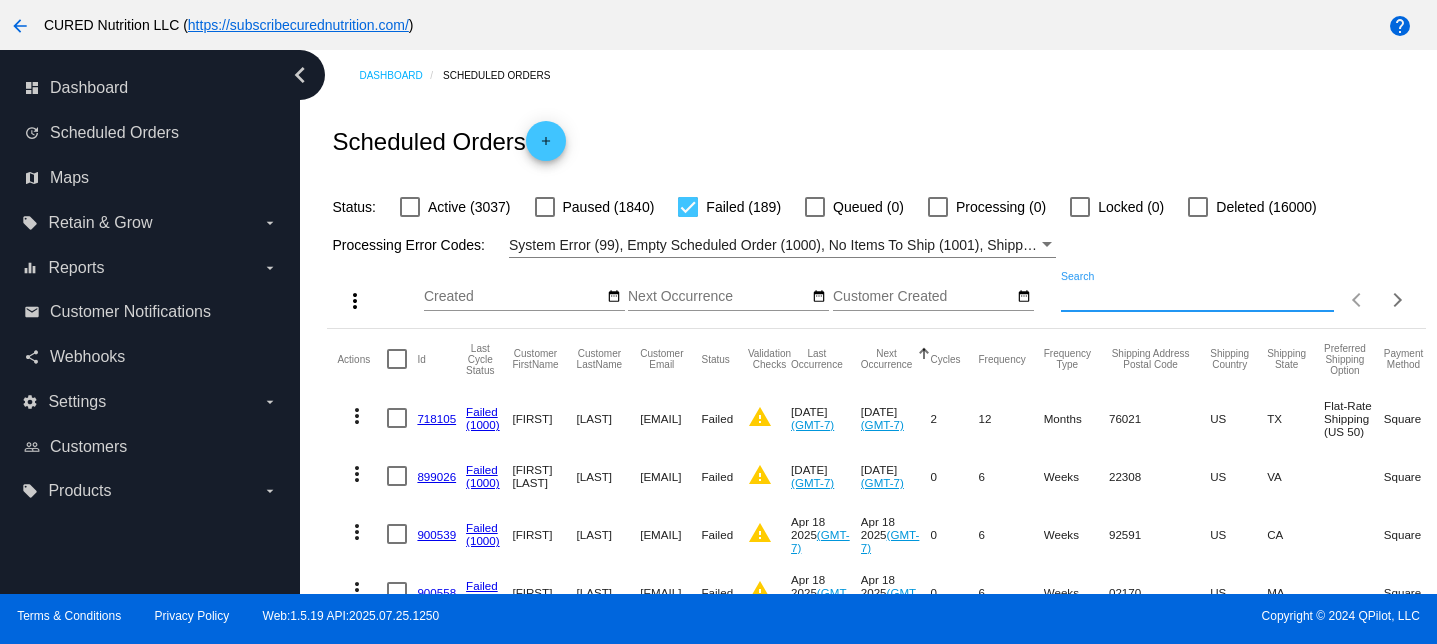 paste on "930520" 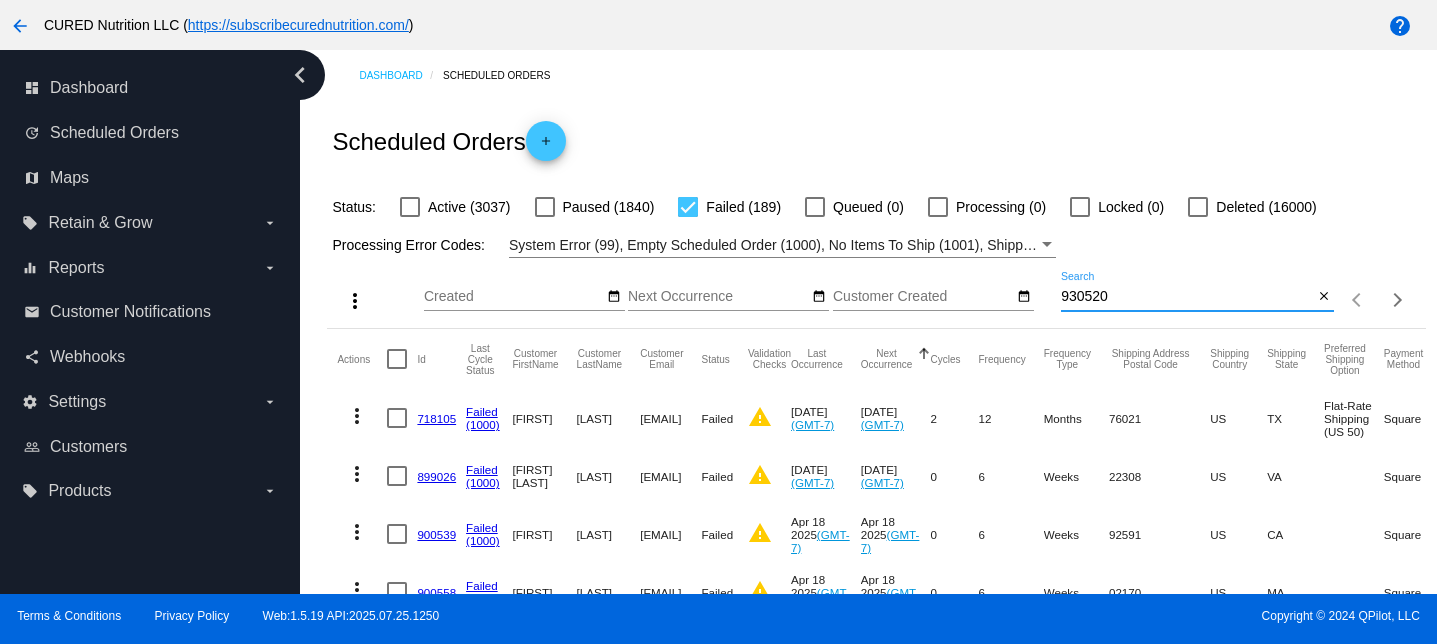 type on "930520" 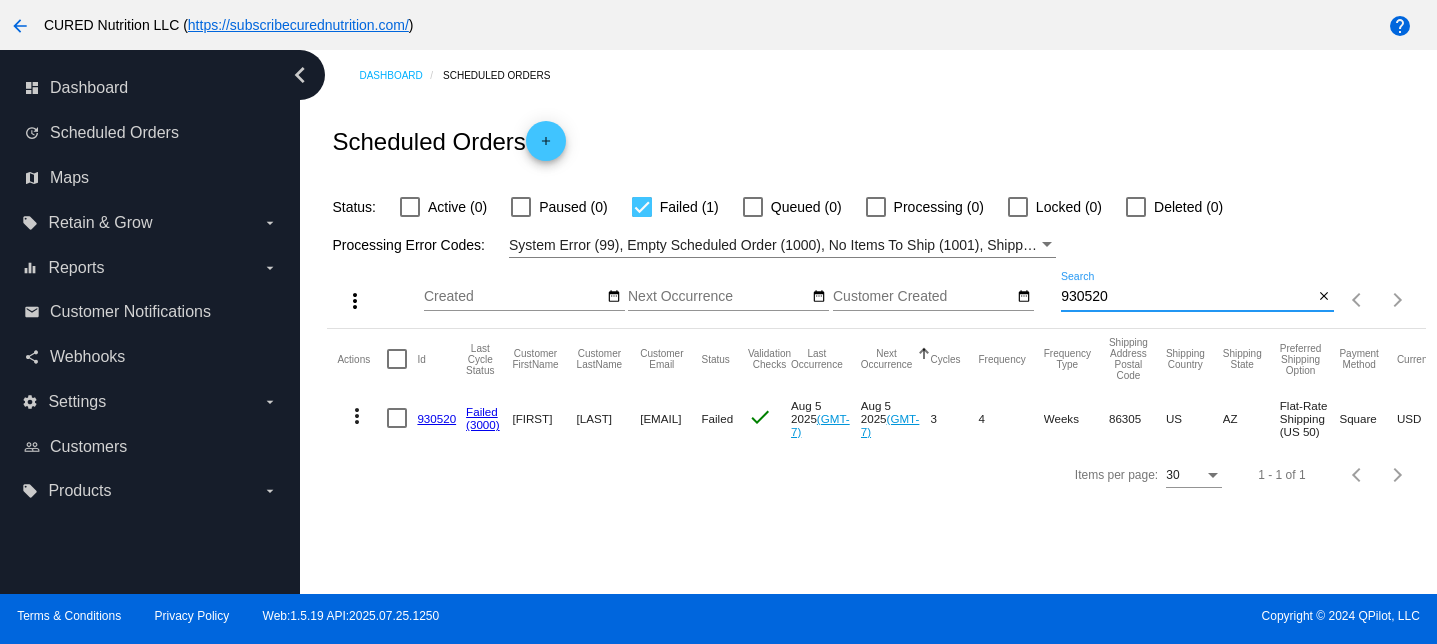 click on "more_vert" 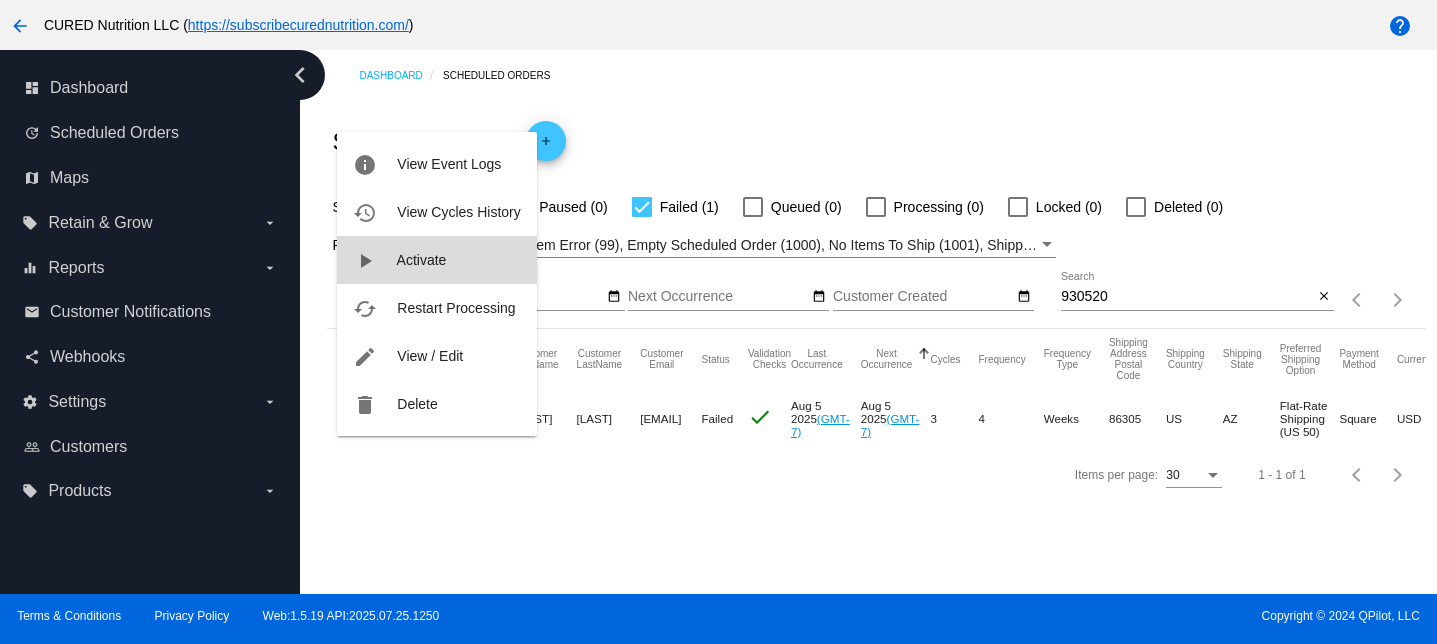 click on "Activate" at bounding box center (422, 260) 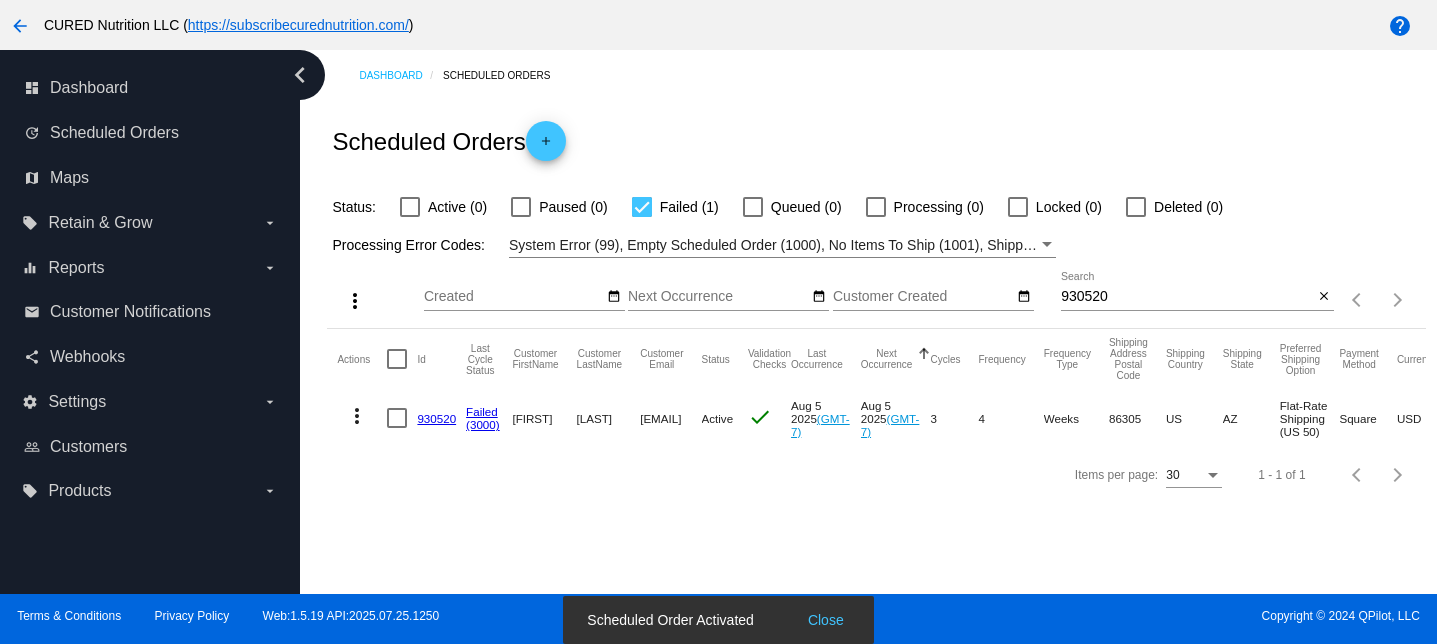 click on "more_vert" 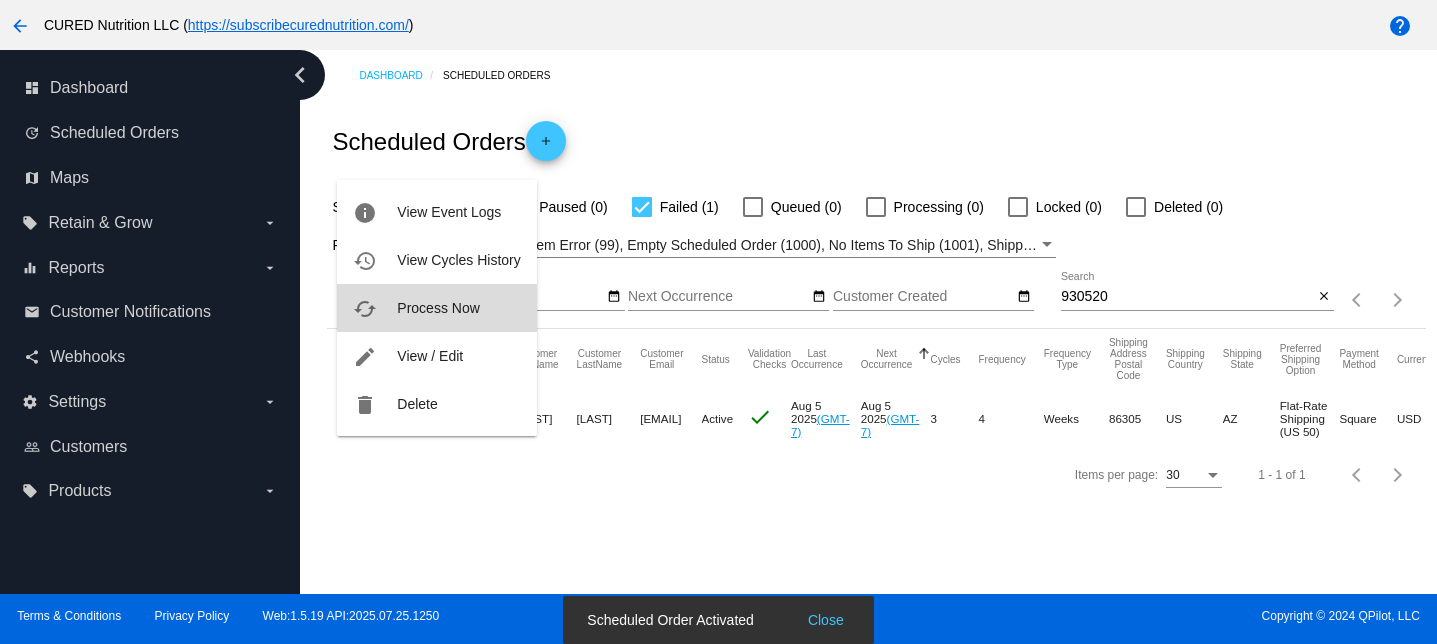 click on "Process Now" at bounding box center [438, 308] 